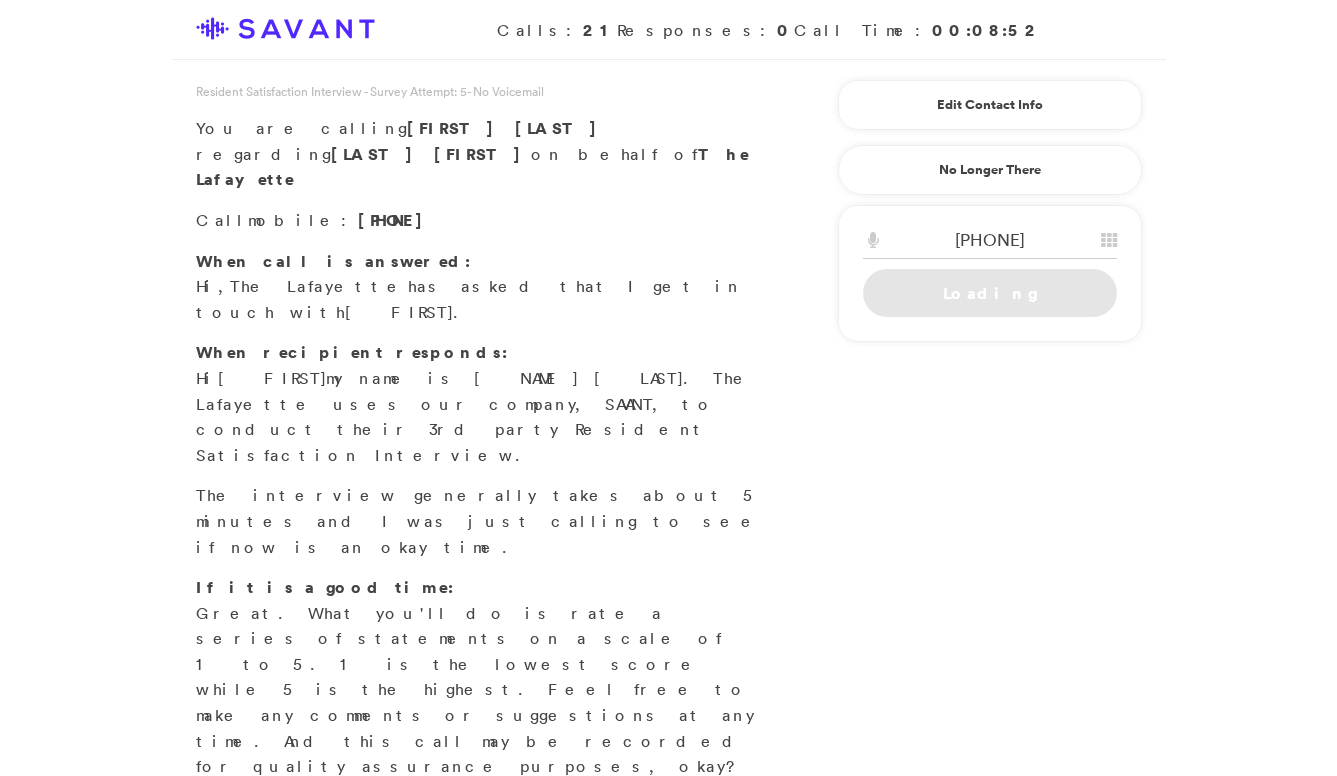 scroll, scrollTop: 0, scrollLeft: 0, axis: both 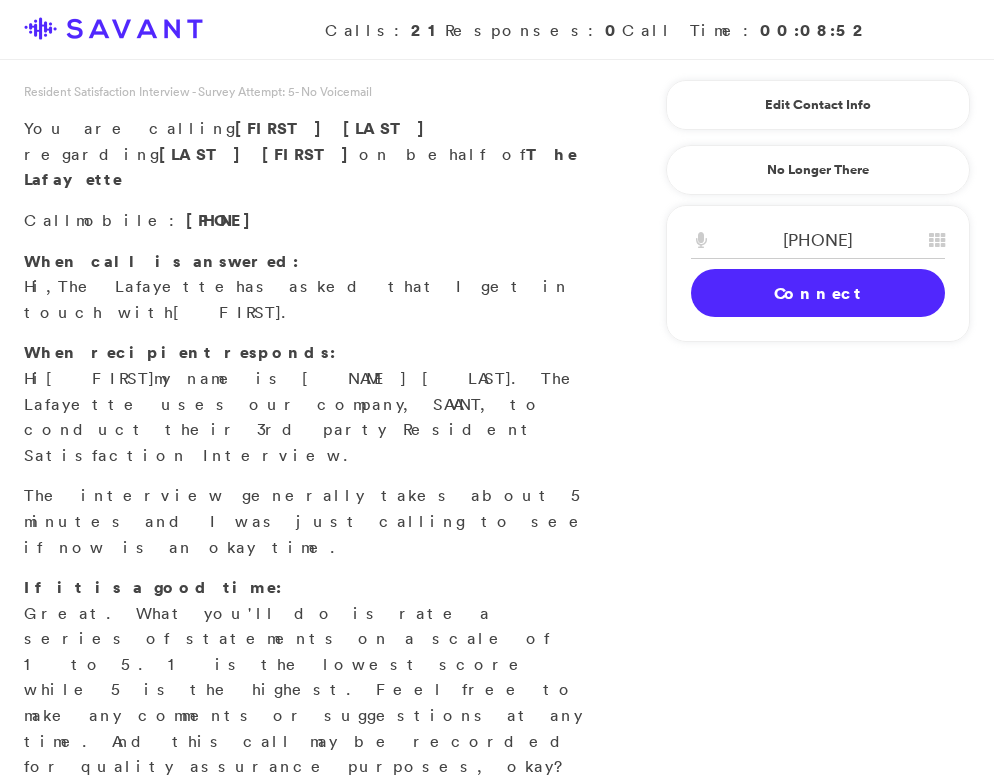 click on "Connect" at bounding box center [818, 293] 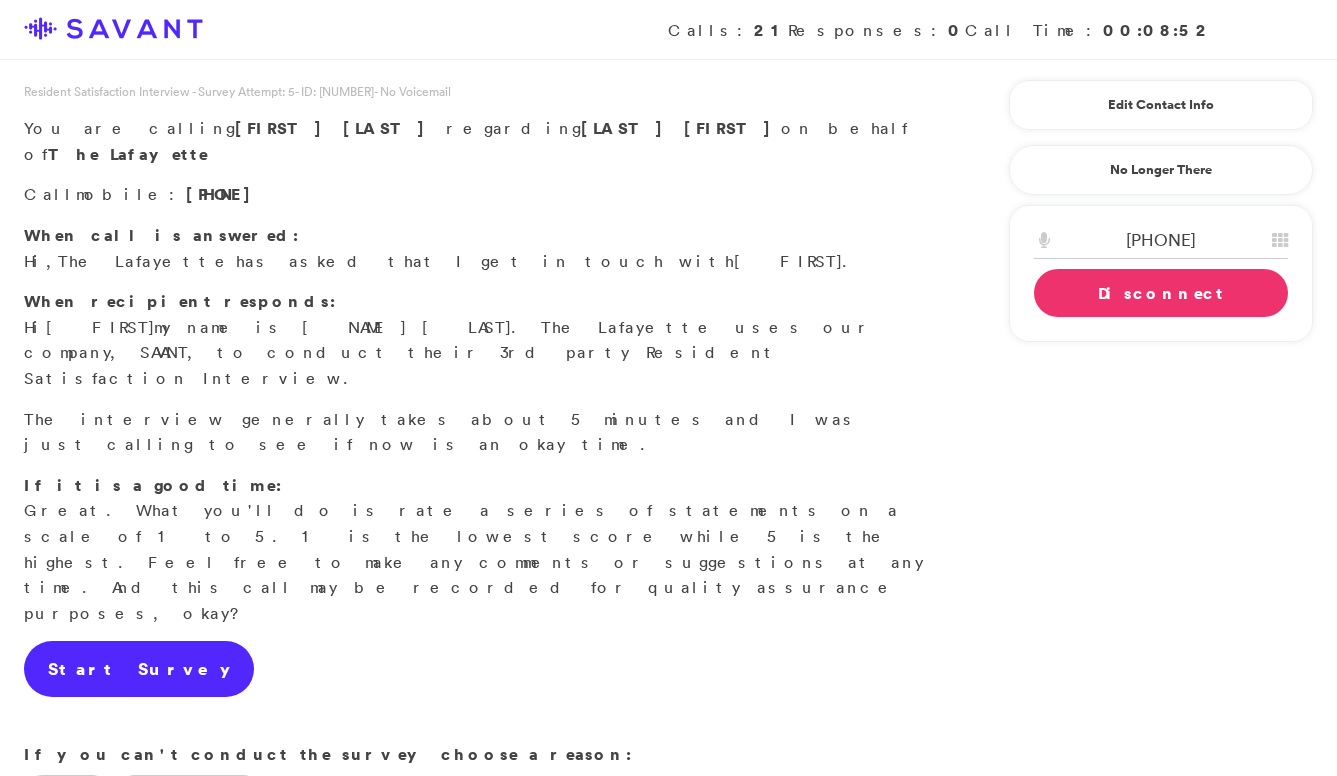 click on "Start Survey" at bounding box center [139, 669] 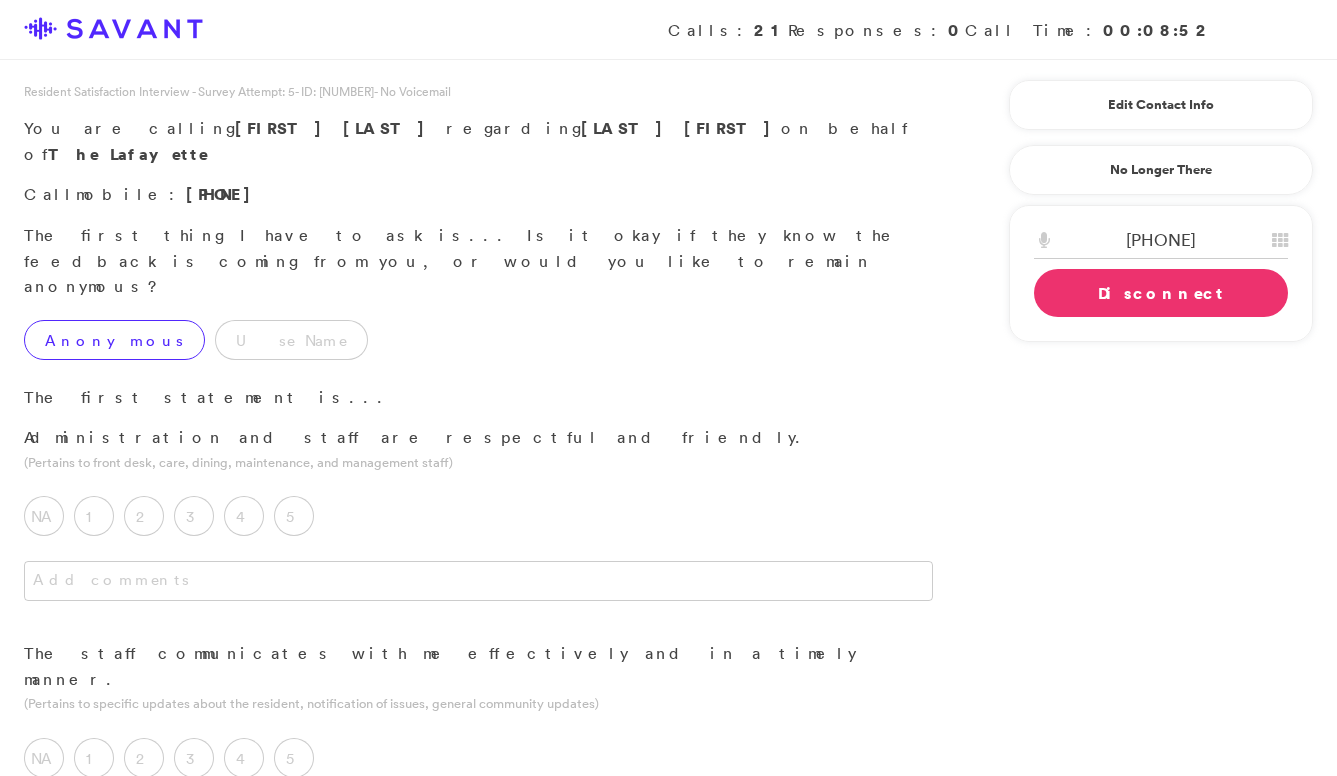 click on "Anonymous" at bounding box center (114, 340) 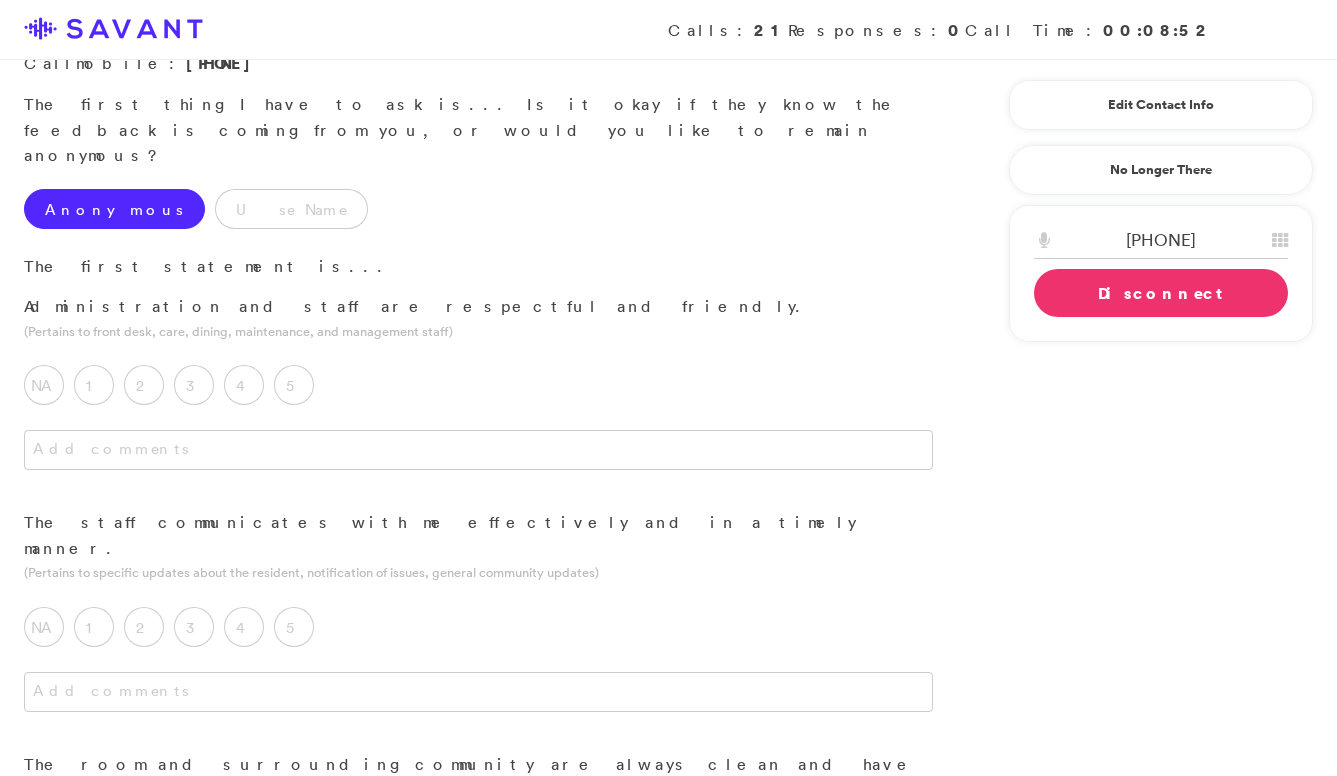 scroll, scrollTop: 132, scrollLeft: 0, axis: vertical 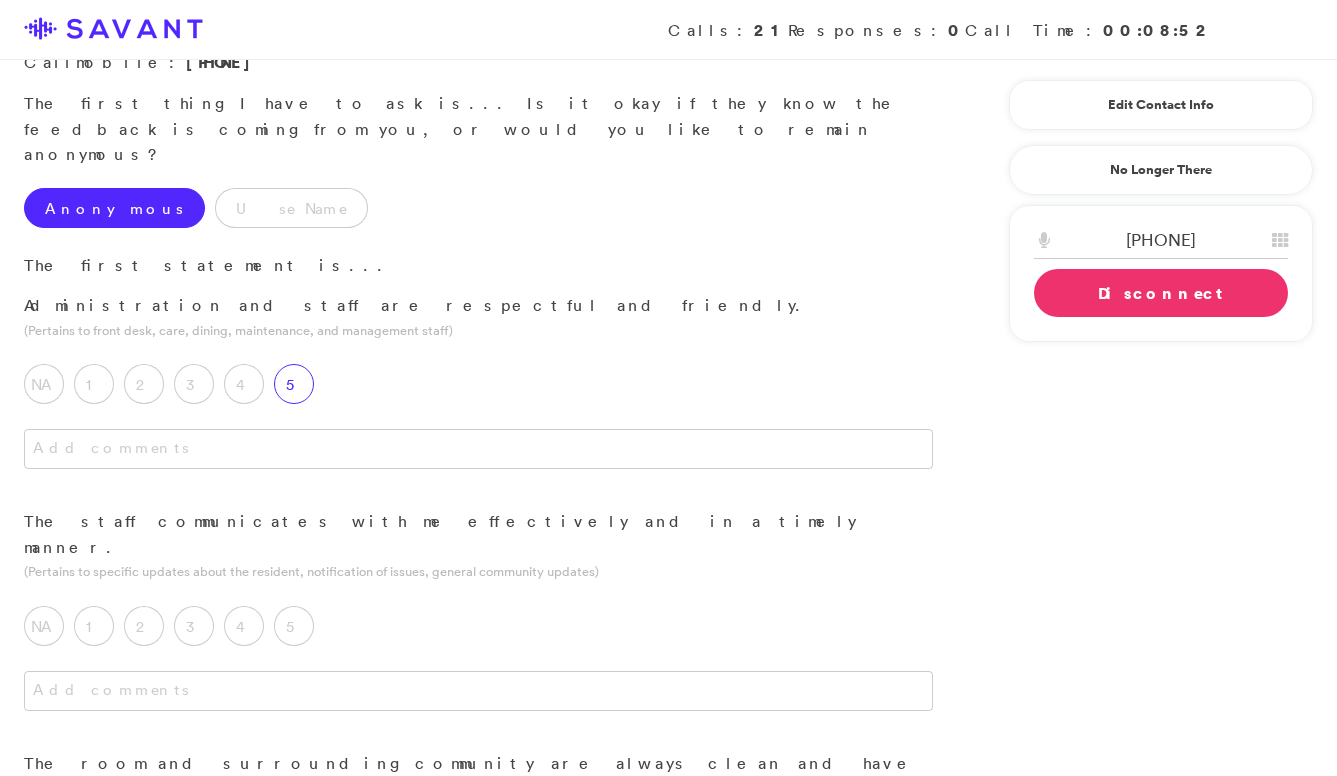 click on "5" at bounding box center [294, 384] 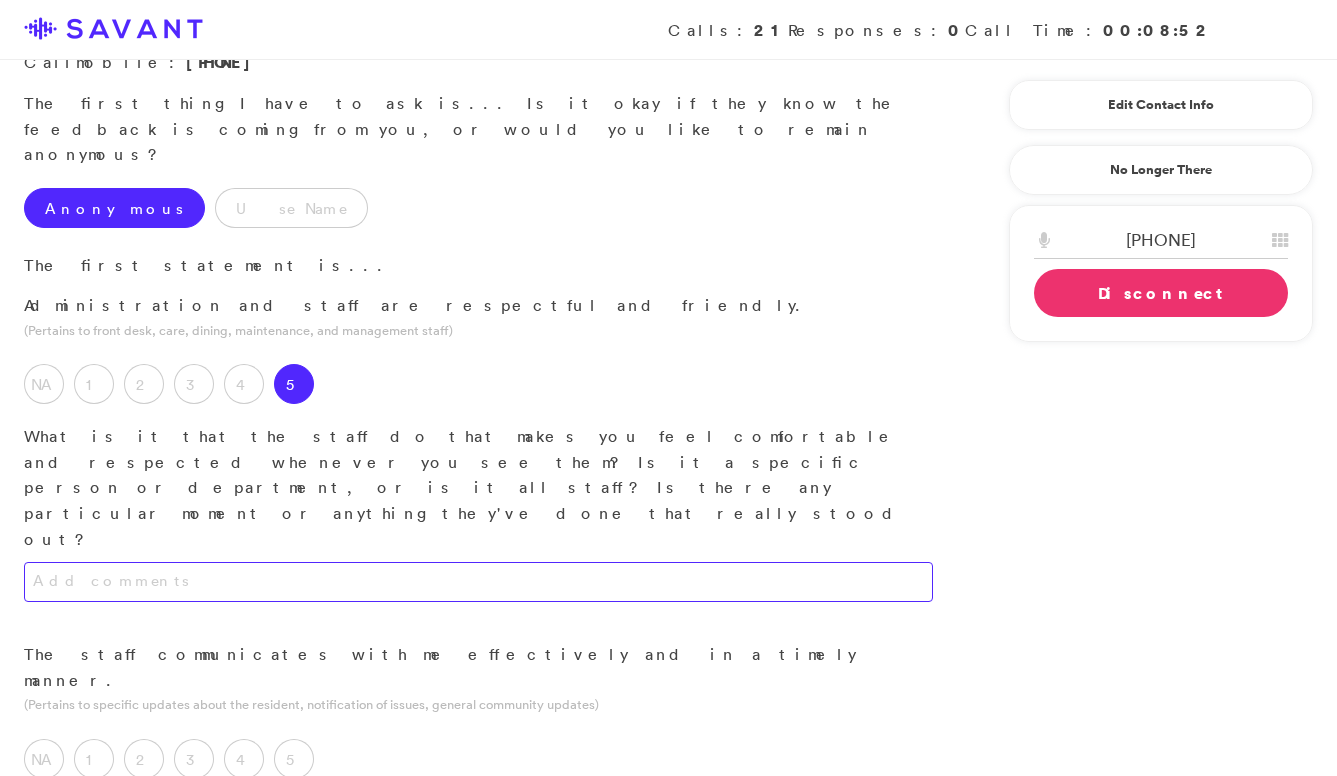 click at bounding box center [478, 582] 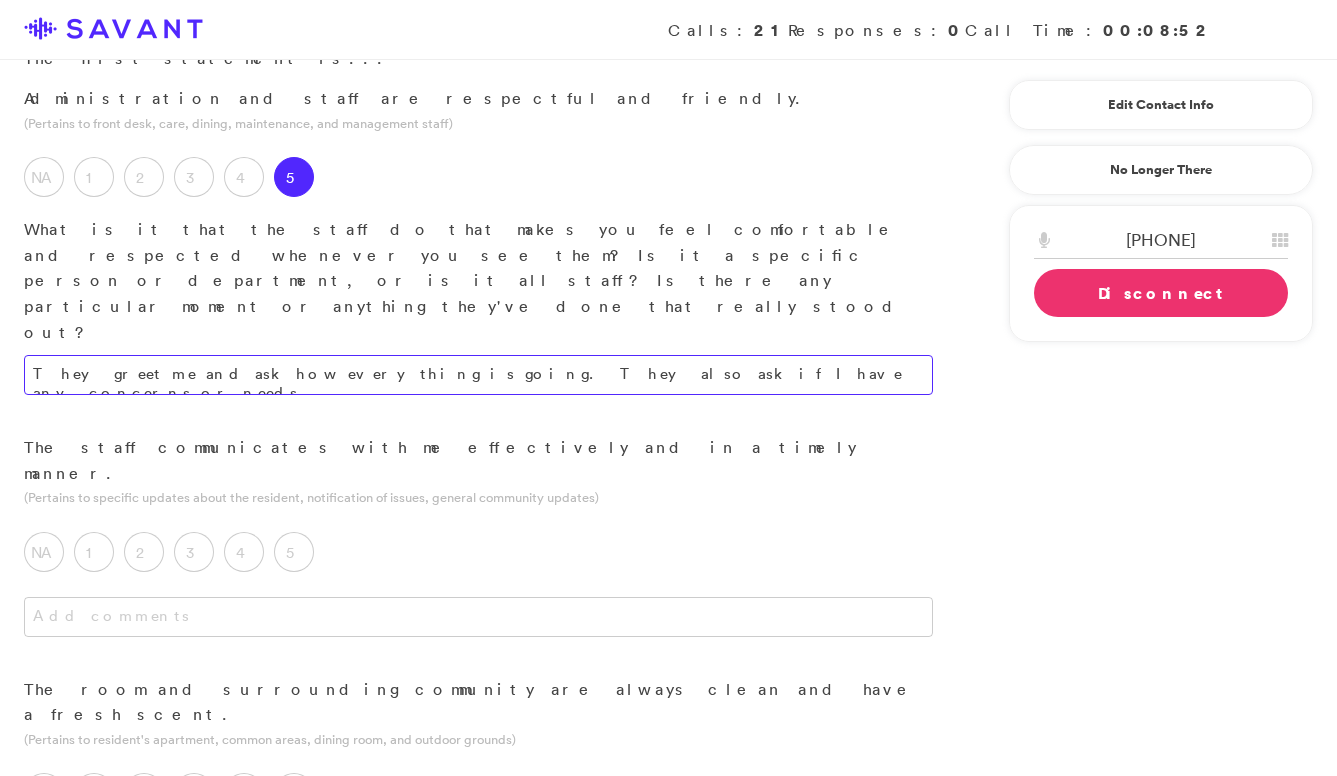 scroll, scrollTop: 342, scrollLeft: 0, axis: vertical 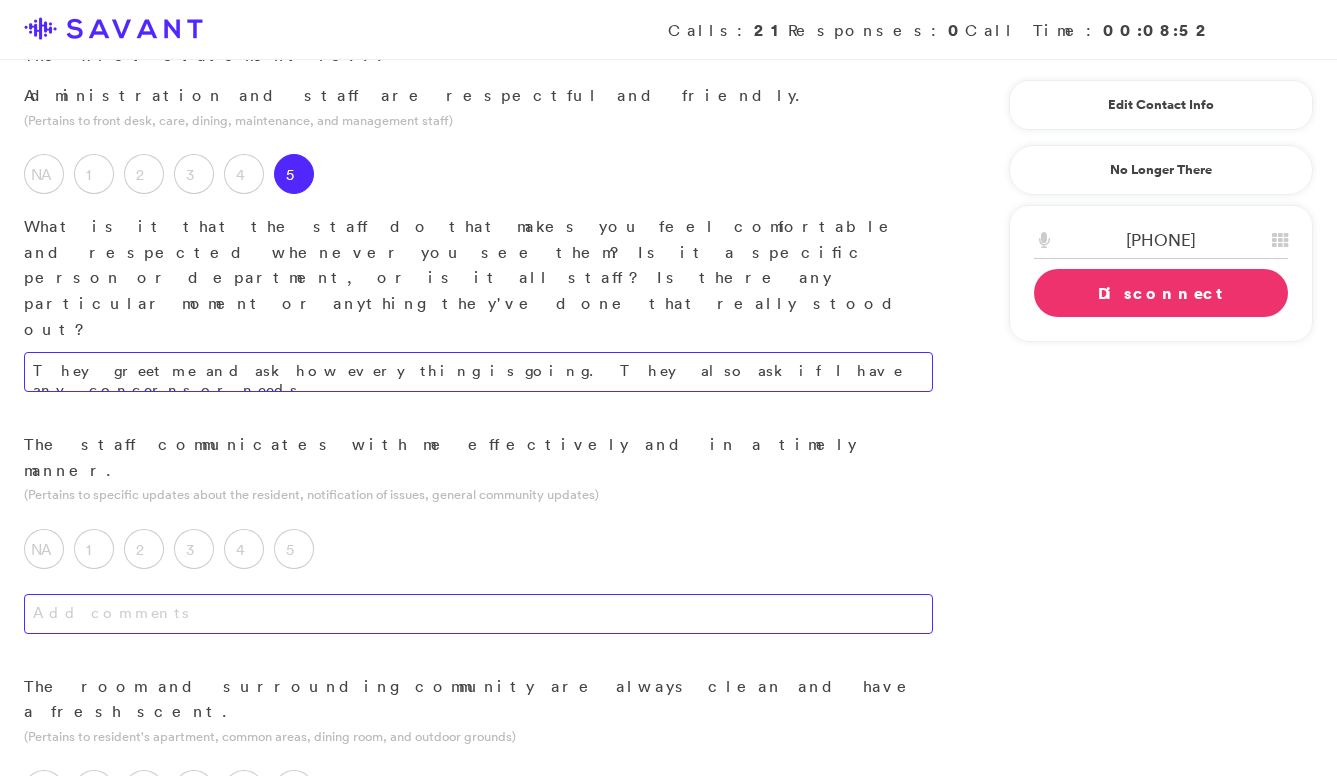 type on "They greet me and ask how everything is going. They also ask if I have any concerns or needs." 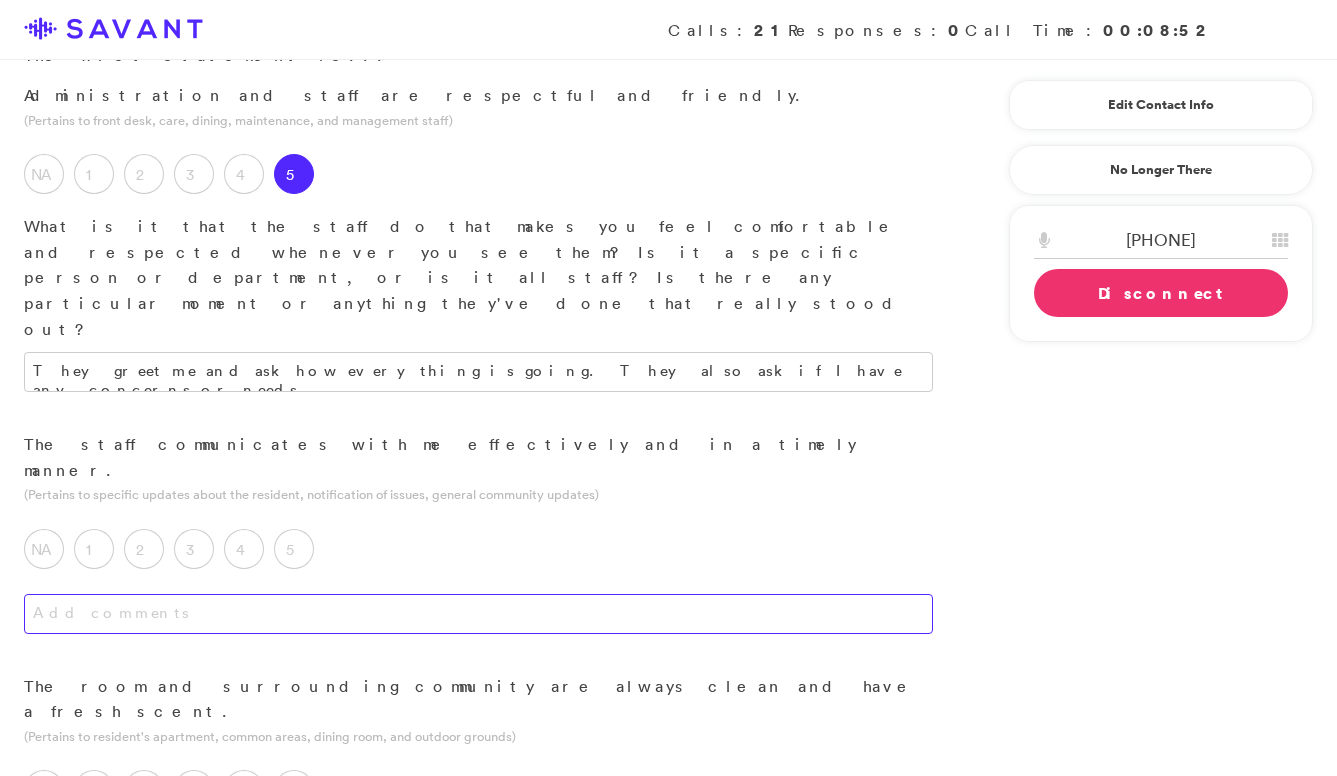 click at bounding box center (478, 614) 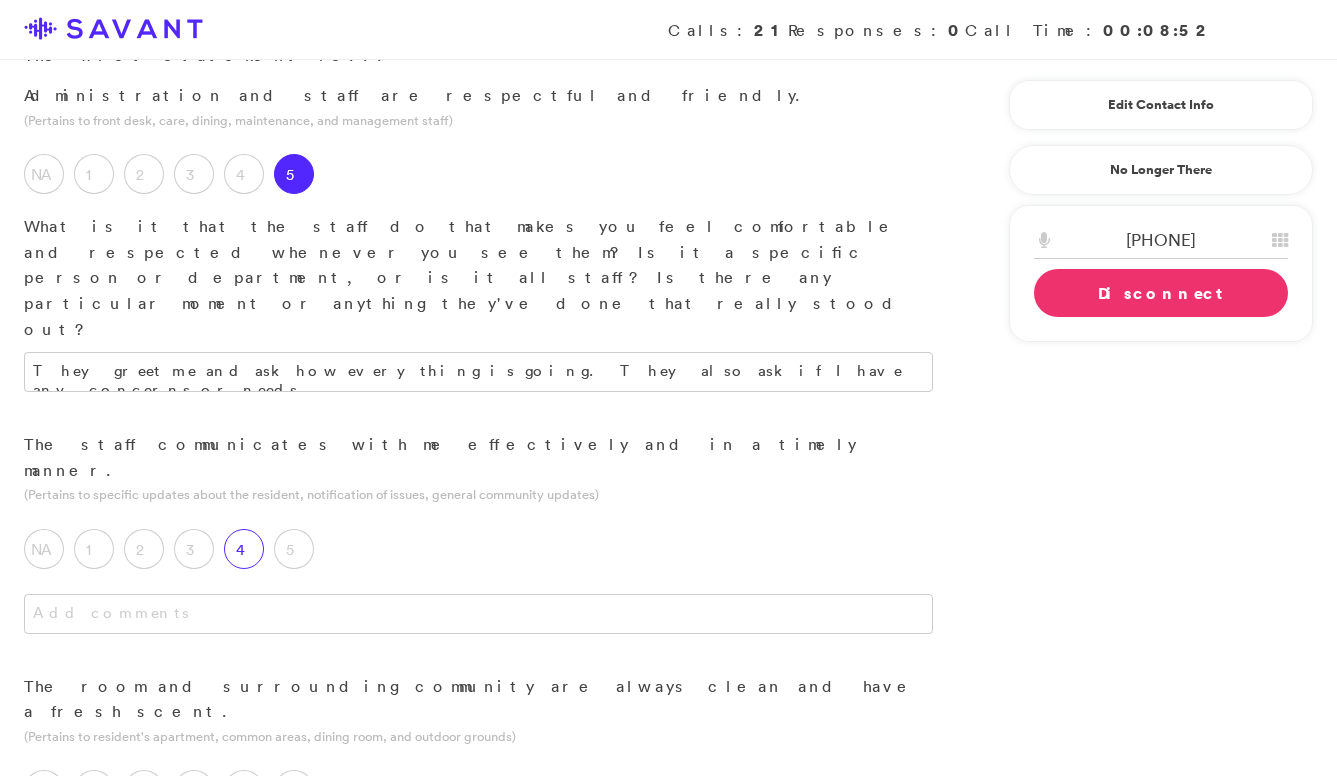 click on "4" at bounding box center [244, 549] 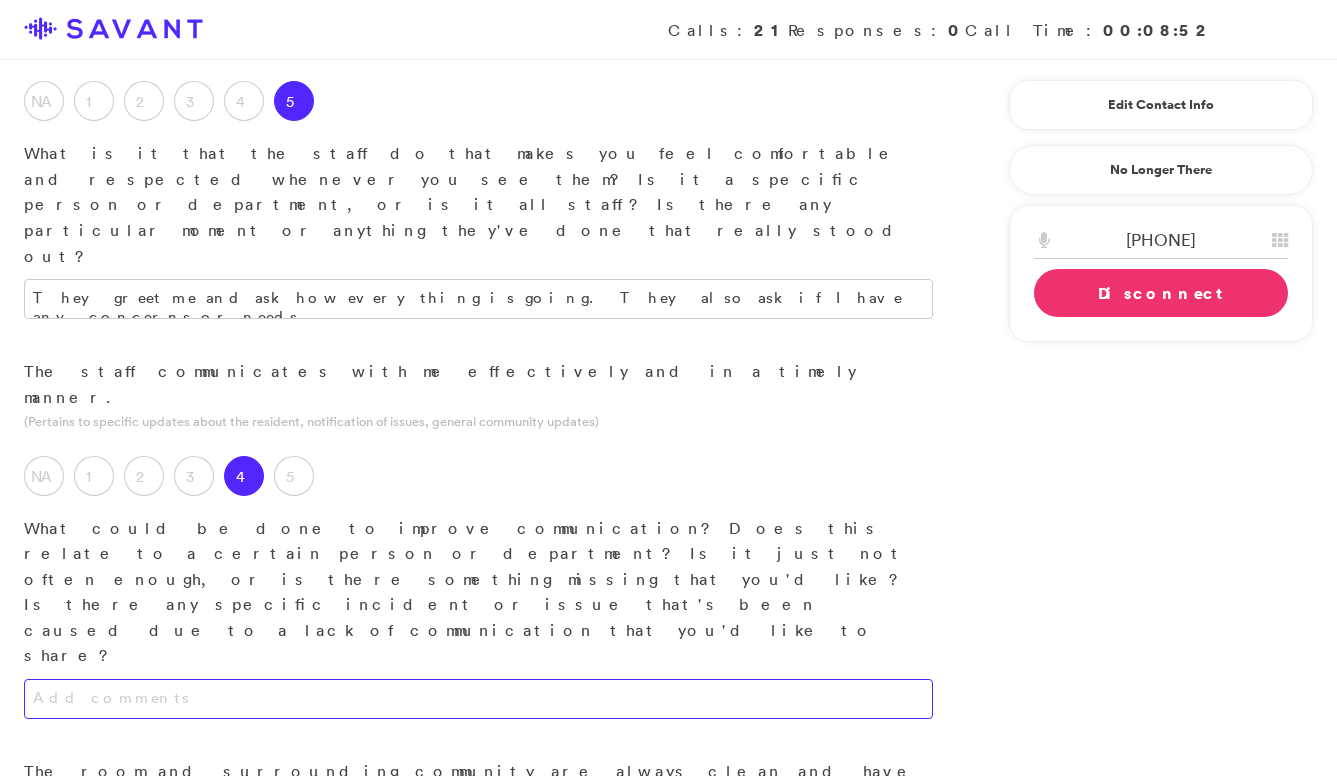 scroll, scrollTop: 422, scrollLeft: 0, axis: vertical 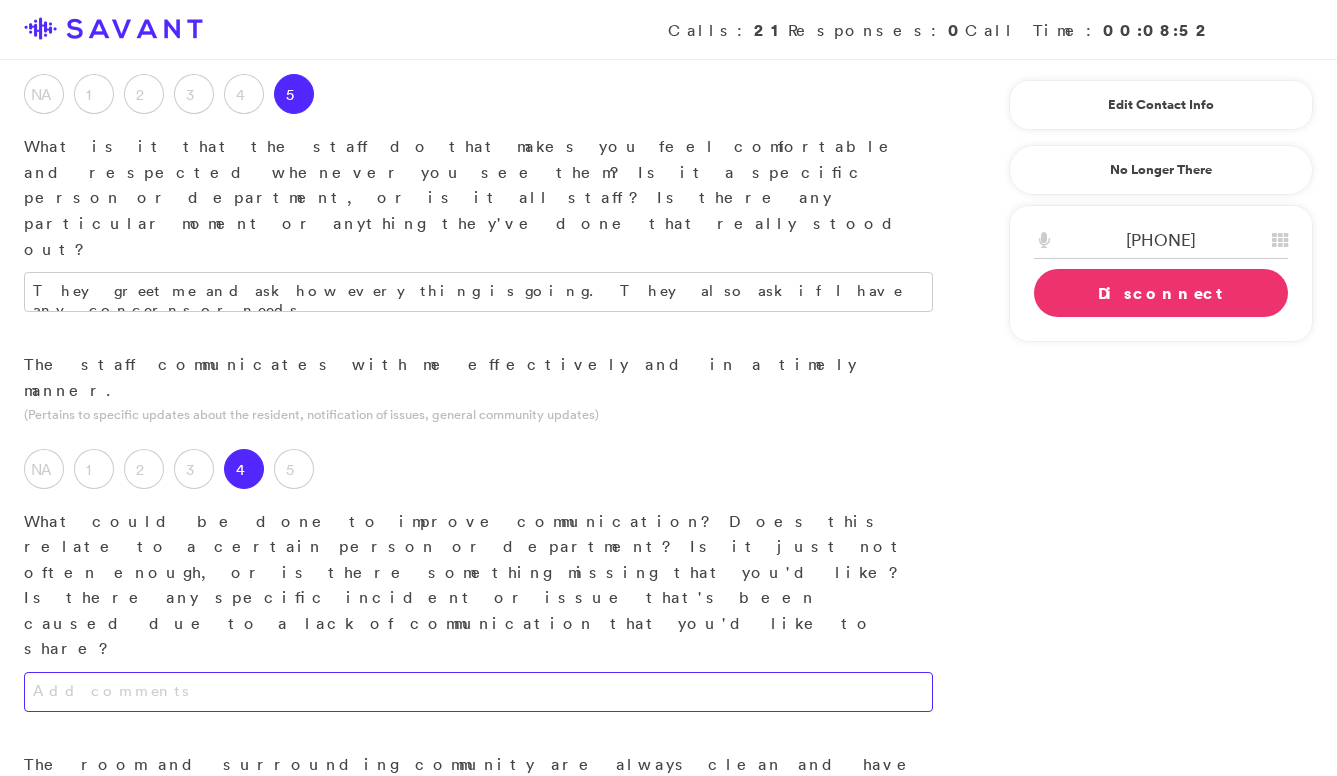 click at bounding box center [478, 692] 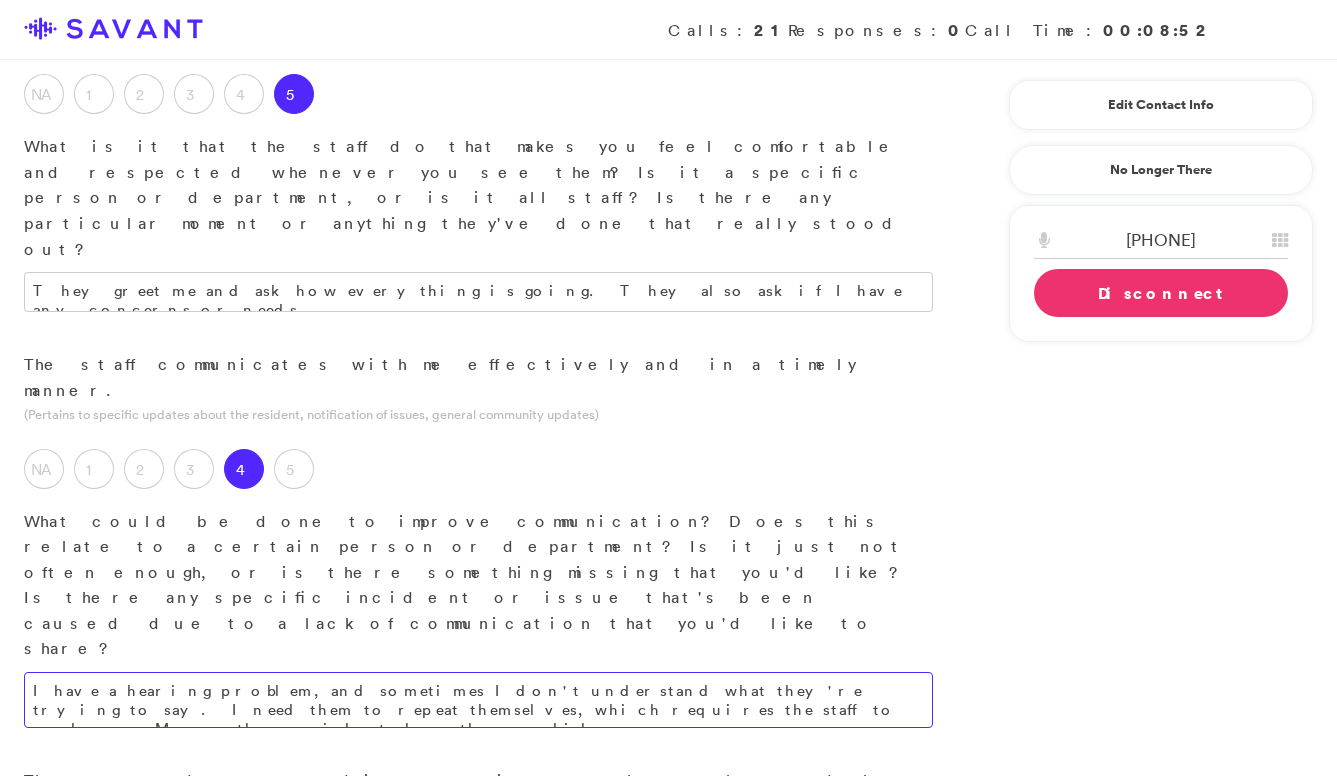 click on "I have a hearing problem, and sometimes I don't understand what they're trying to say. I need them to repeat themselves, which requires the staff to speak up. Many other residents have the same dilemma." at bounding box center [478, 700] 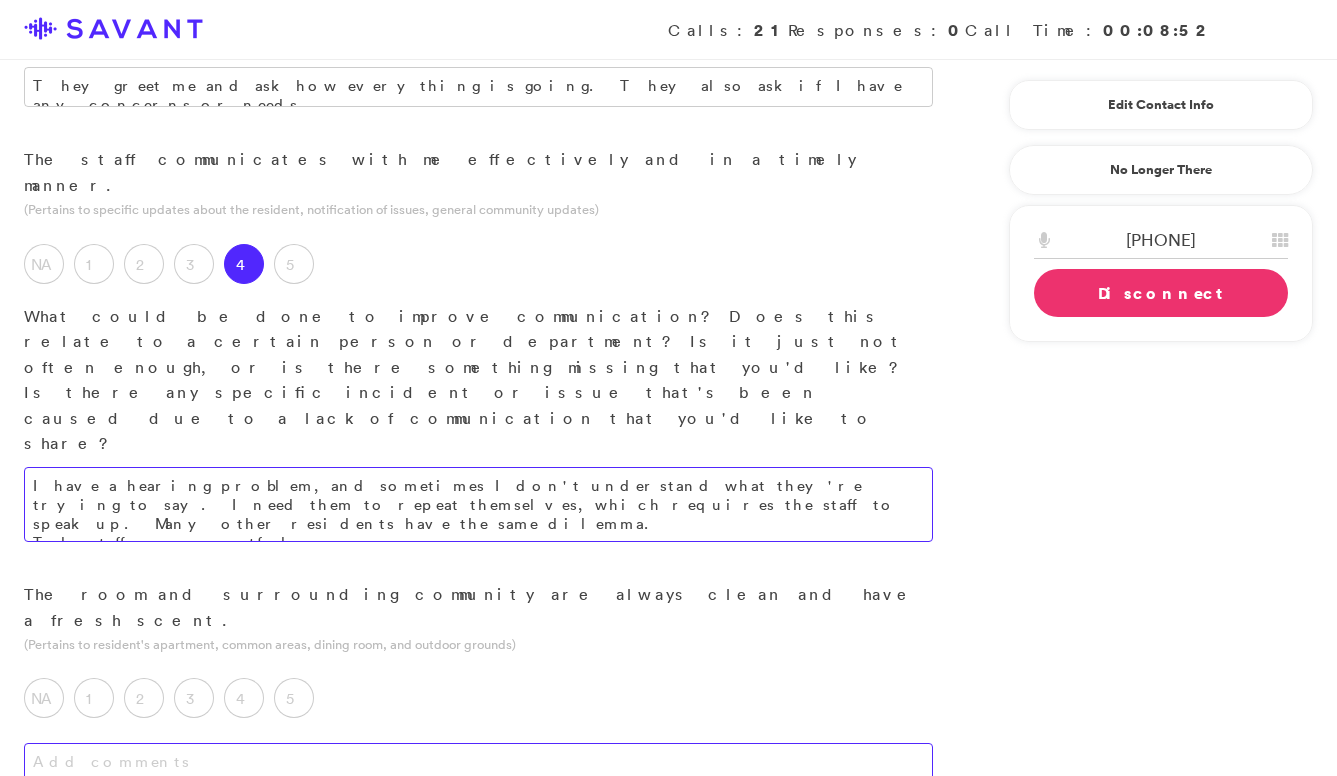 scroll, scrollTop: 634, scrollLeft: 0, axis: vertical 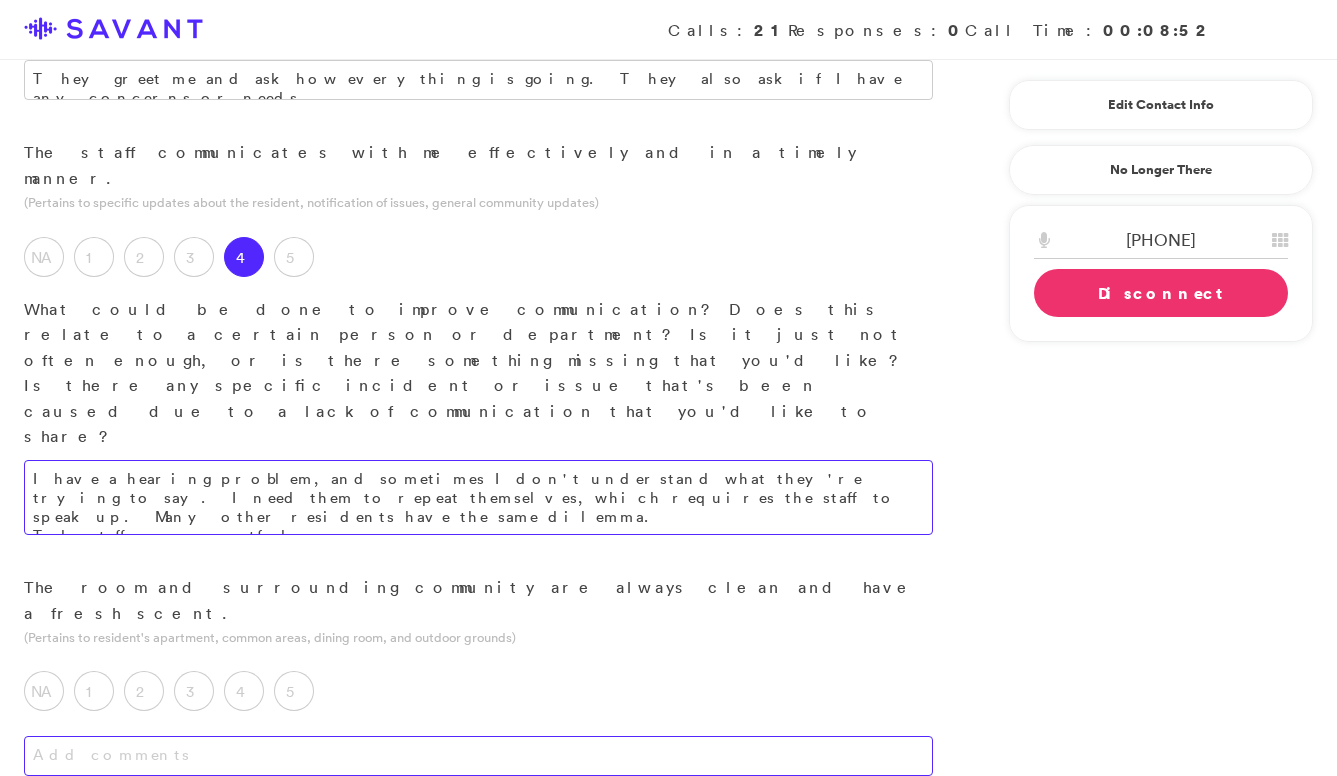 type on "I have a hearing problem, and sometimes I don't understand what they're trying to say. I need them to repeat themselves, which requires the staff to speak up. Many other residents have the same dilemma.
The staff are respectful." 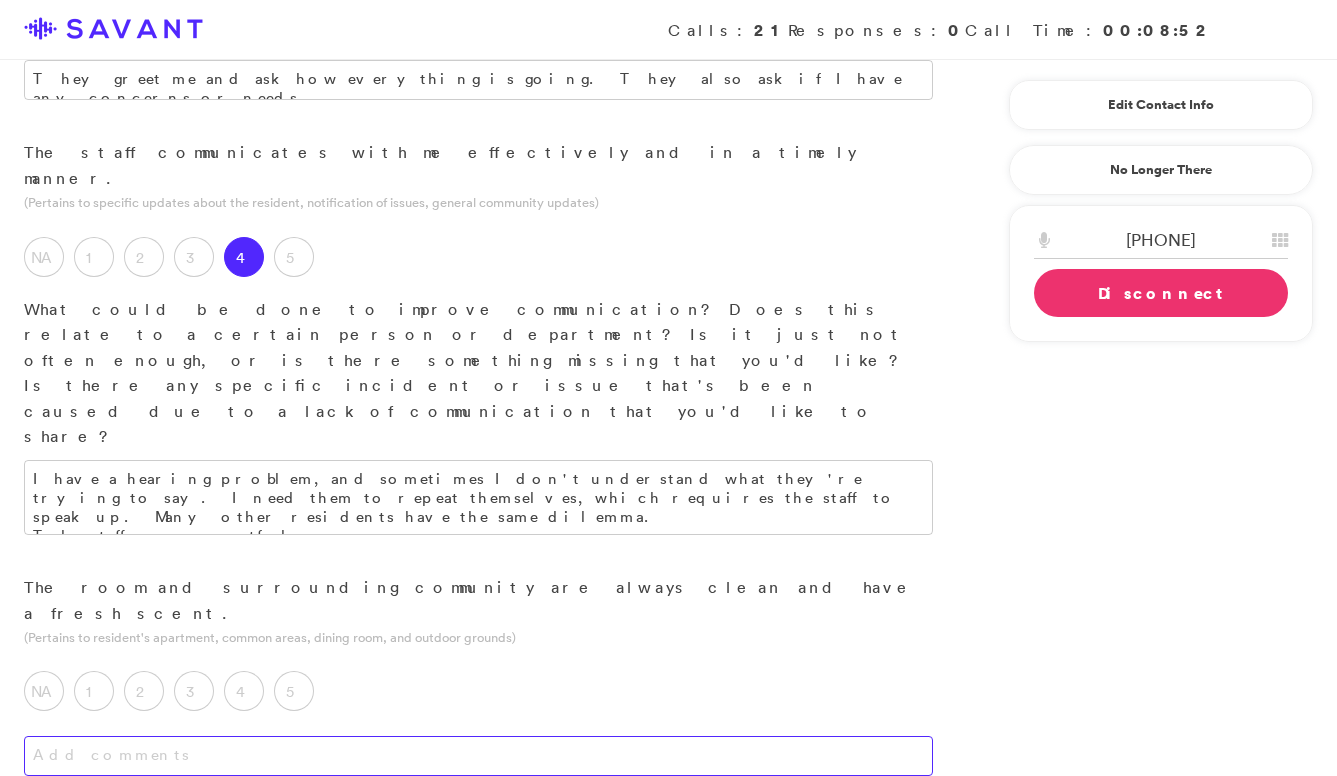 click at bounding box center (478, 756) 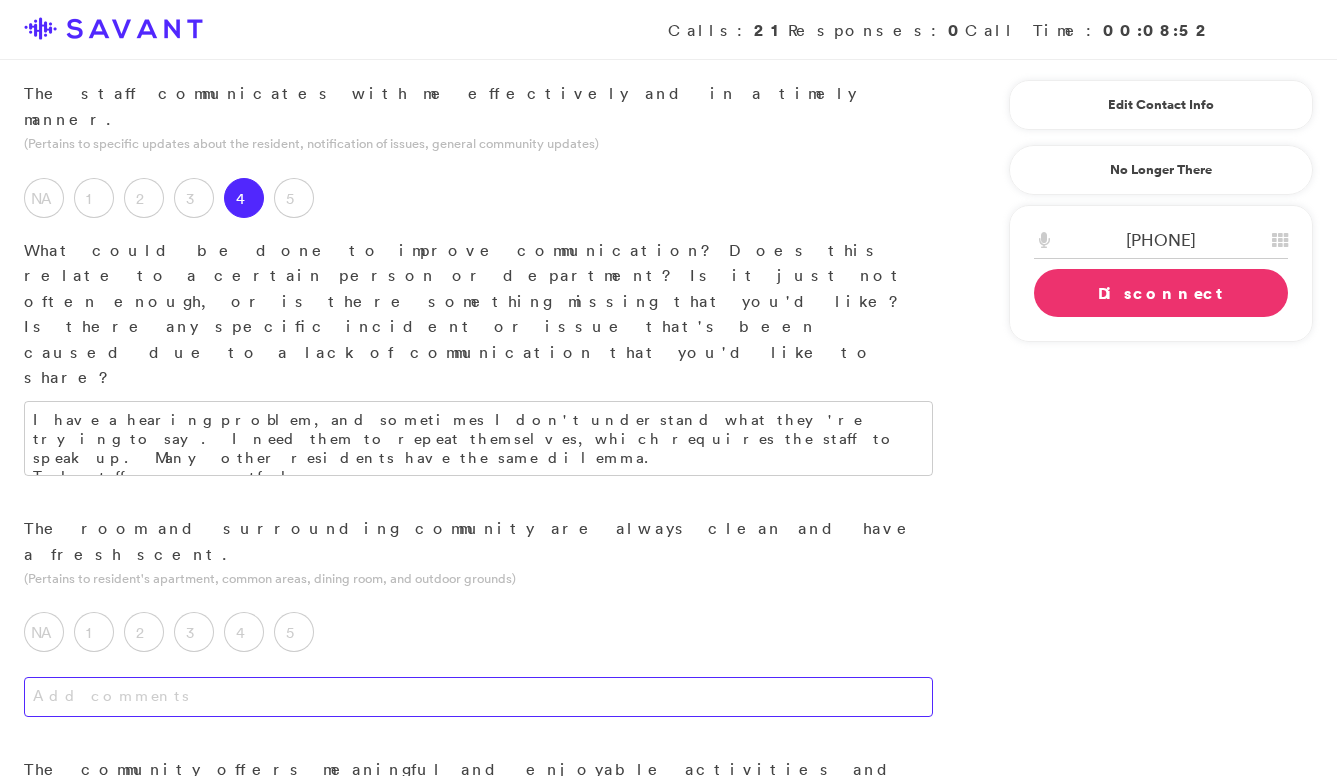 scroll, scrollTop: 703, scrollLeft: 0, axis: vertical 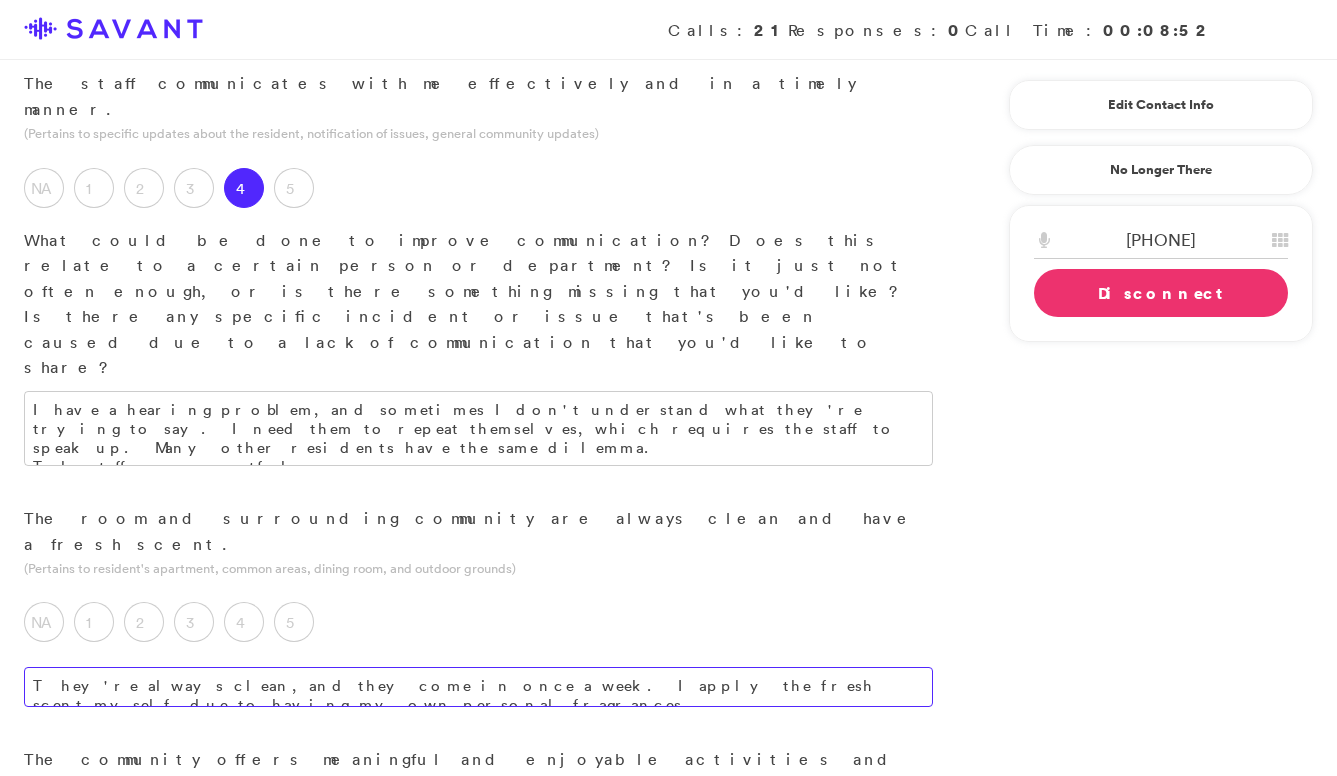 click on "They're always clean, and they come in once a week. I apply the fresh scent myself, due to having my own personal fragrances." at bounding box center (478, 687) 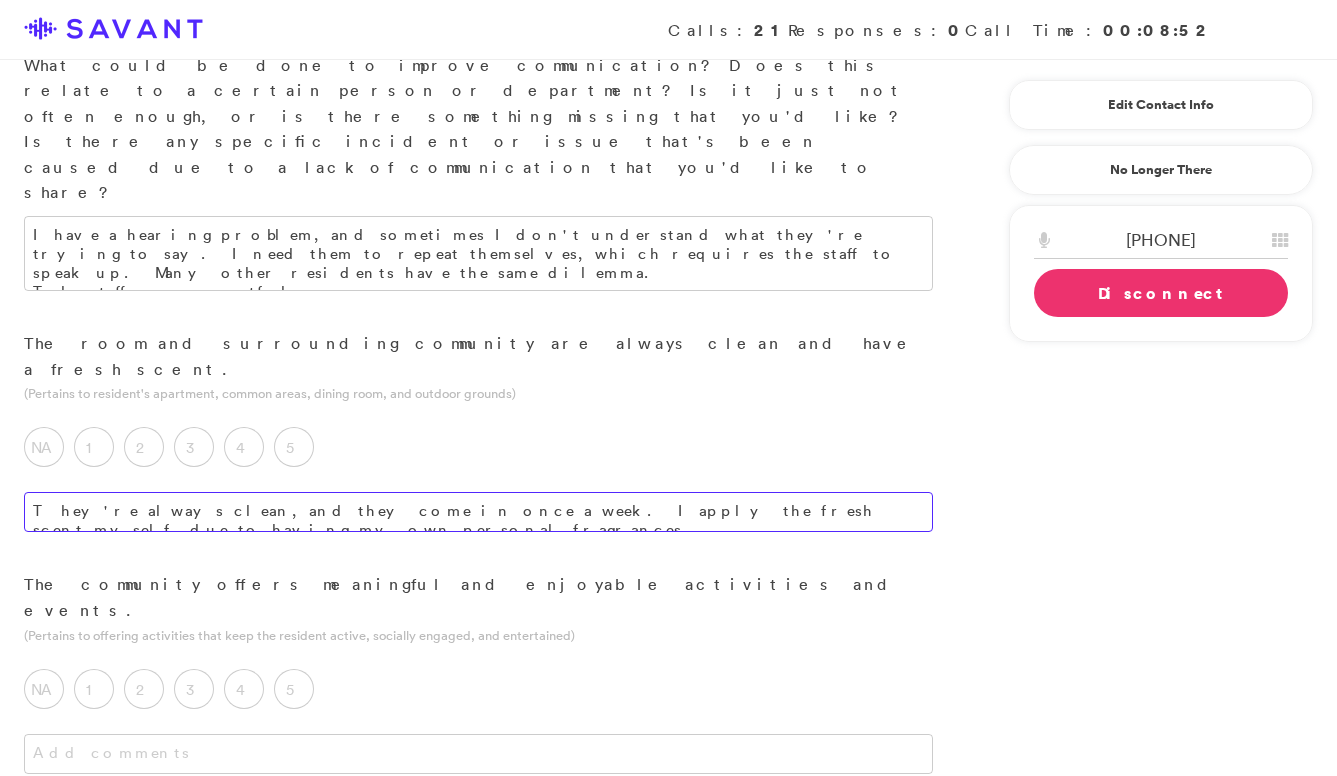 scroll, scrollTop: 866, scrollLeft: 0, axis: vertical 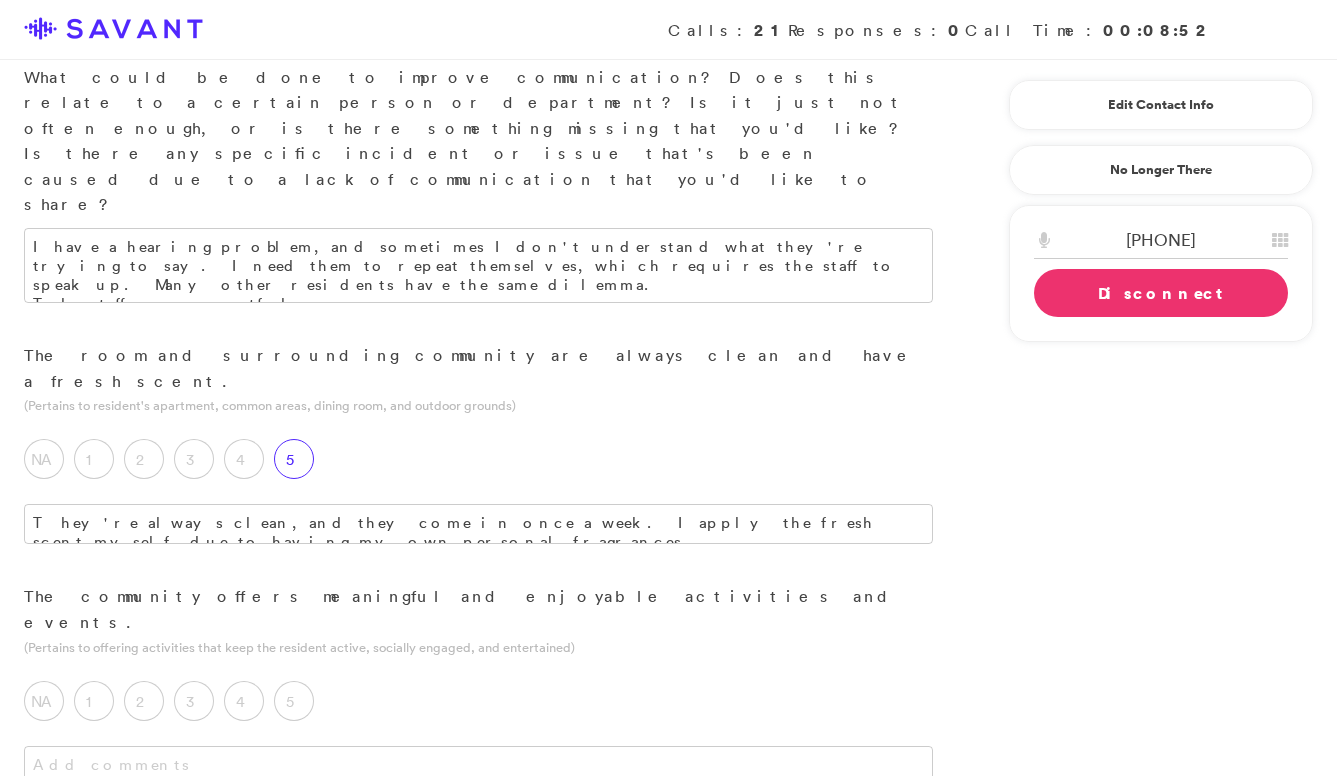 click on "5" at bounding box center [294, 459] 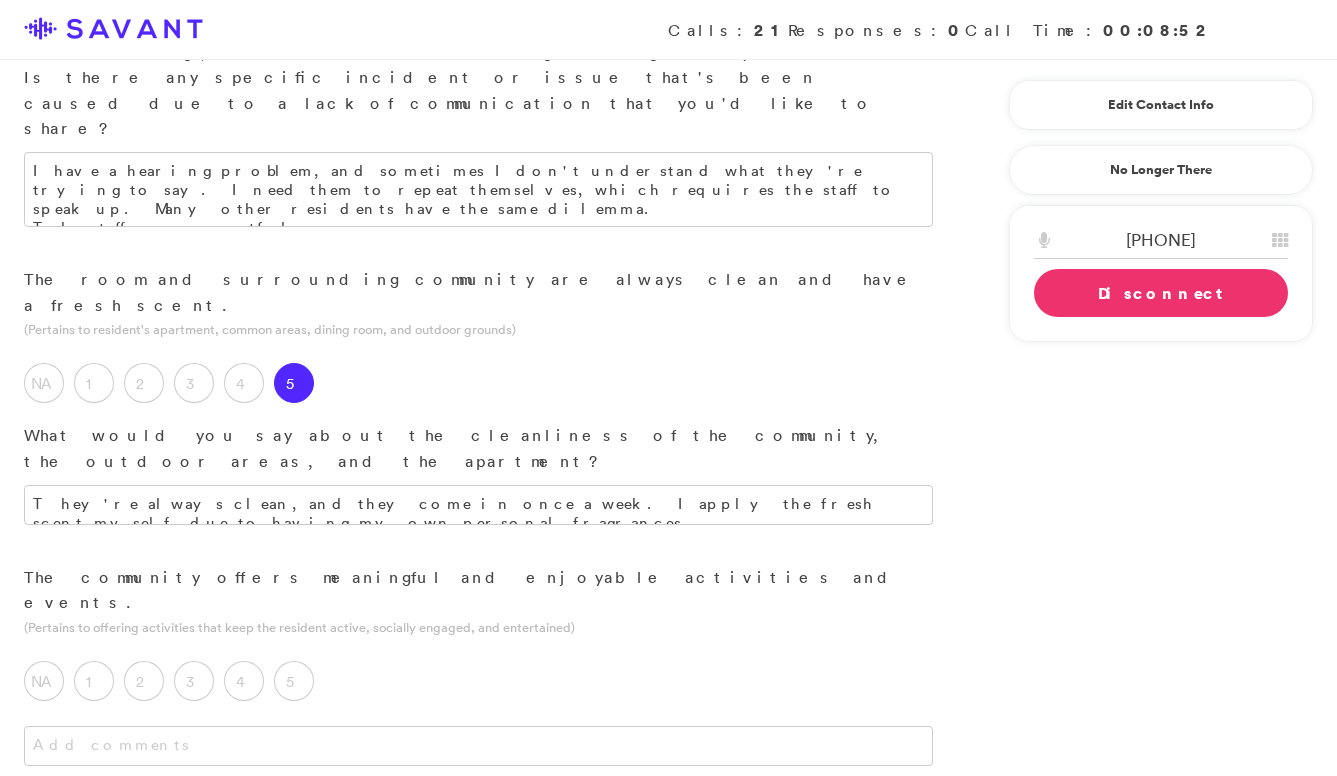 scroll, scrollTop: 944, scrollLeft: 0, axis: vertical 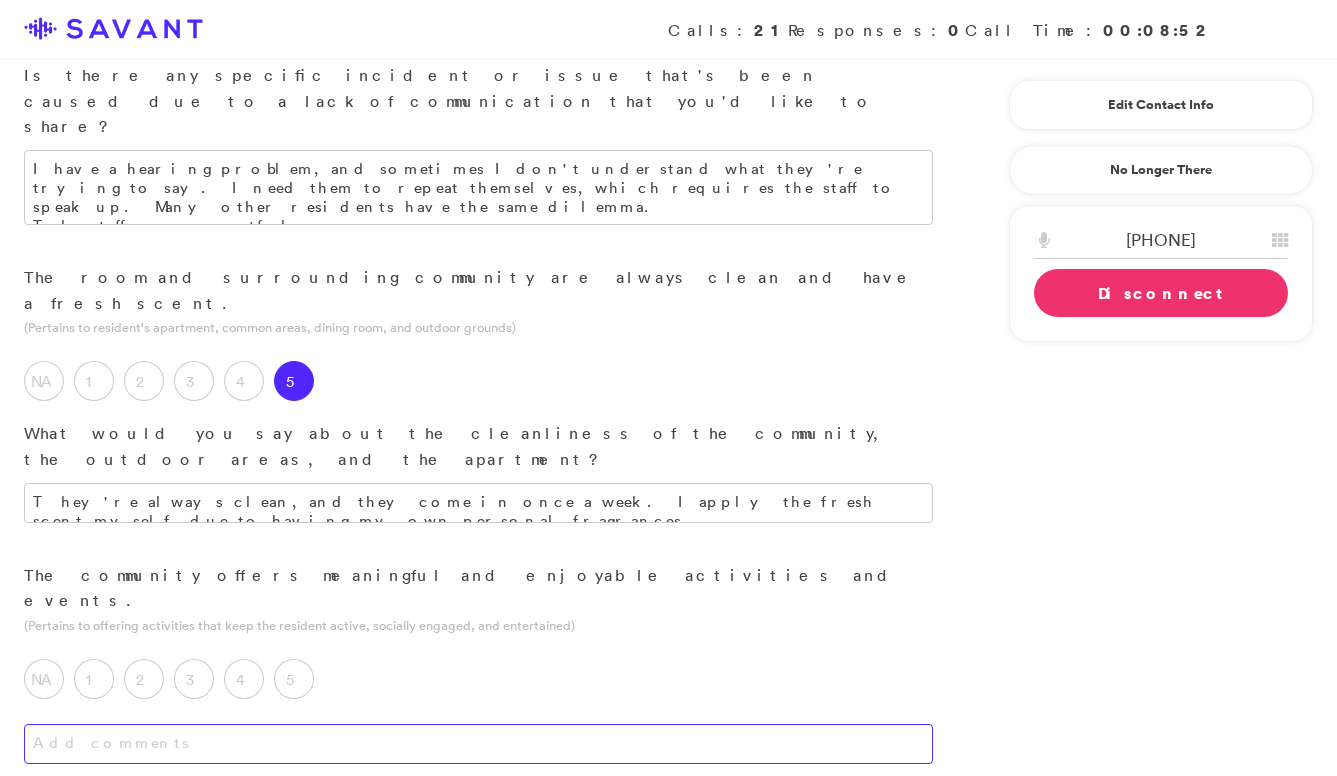 click at bounding box center (478, 744) 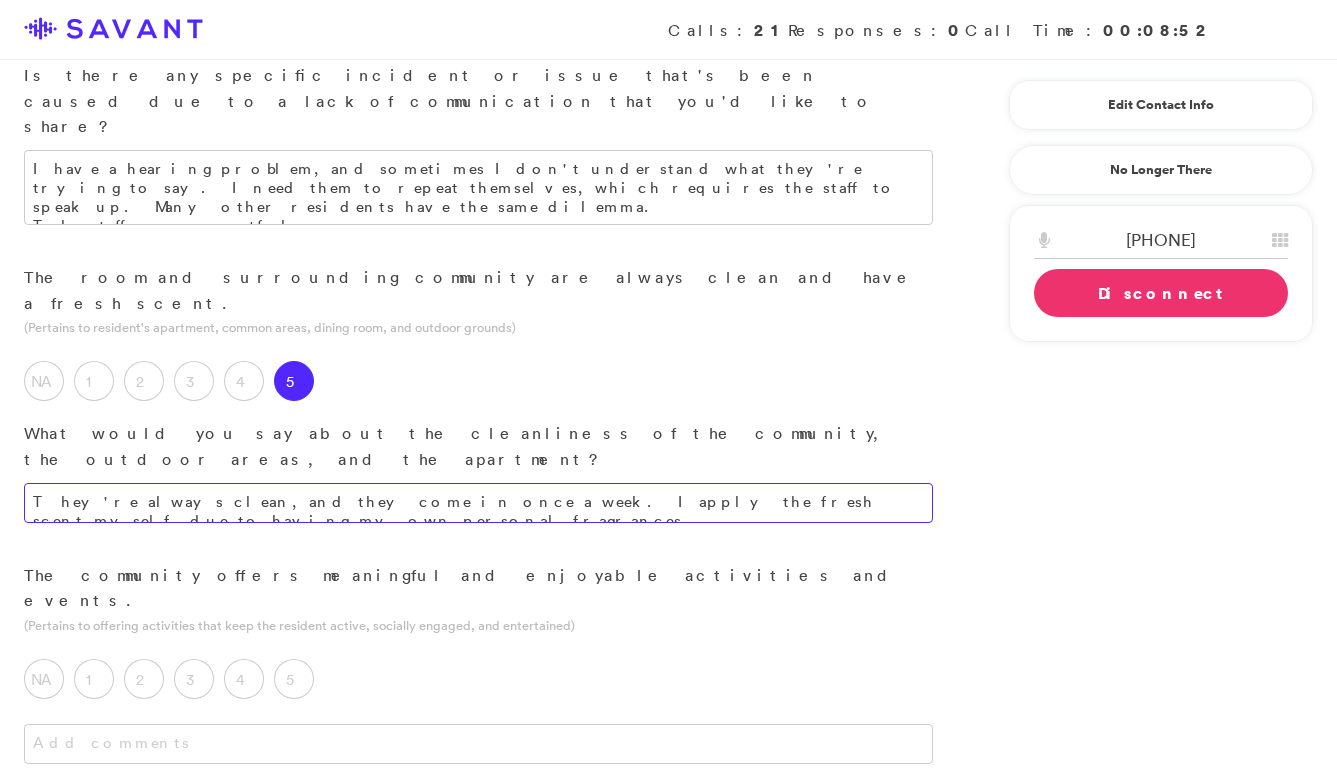 click on "They're always clean, and they come in once a week. I apply the fresh scent myself, due to having my own personal fragrances." at bounding box center [478, 503] 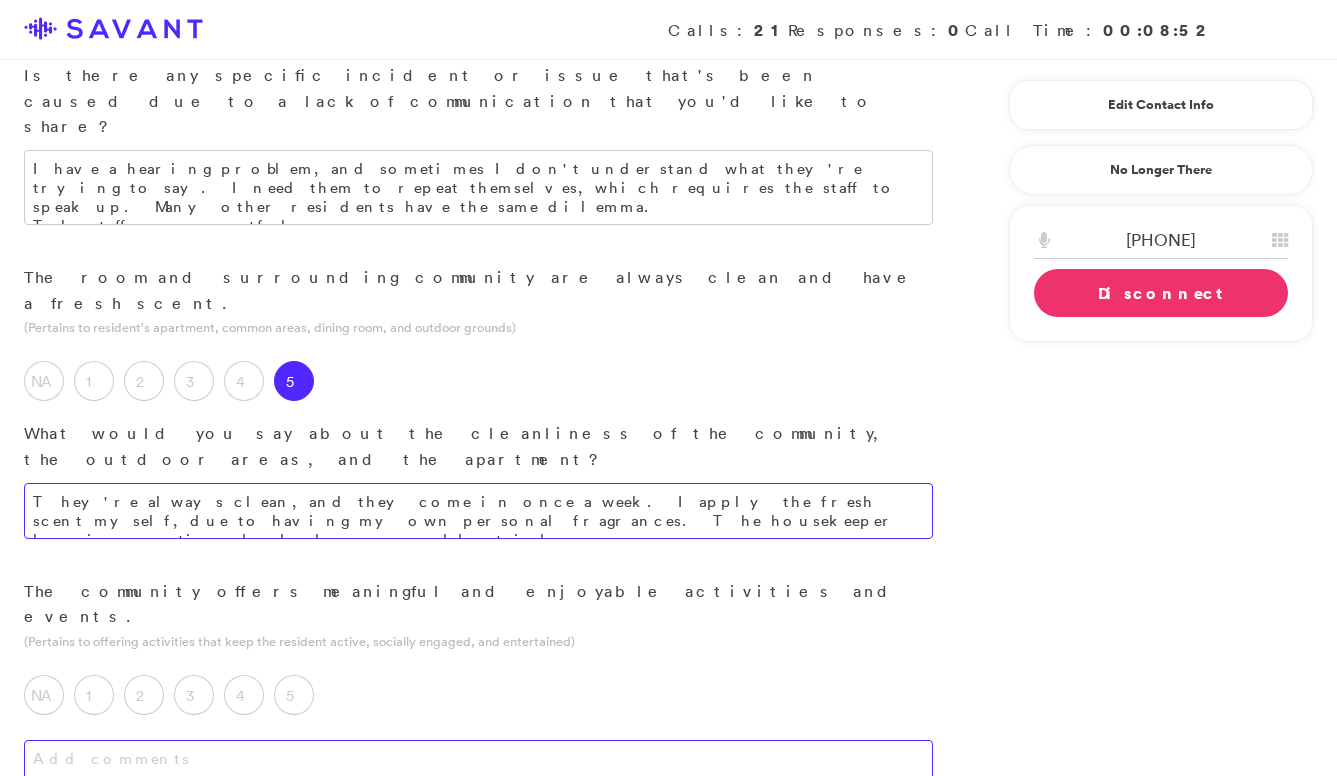 type on "They're always clean, and they come in once a week. I apply the fresh scent myself, due to having my own personal fragrances. The housekeeper here is exceptional; she does an excellent job." 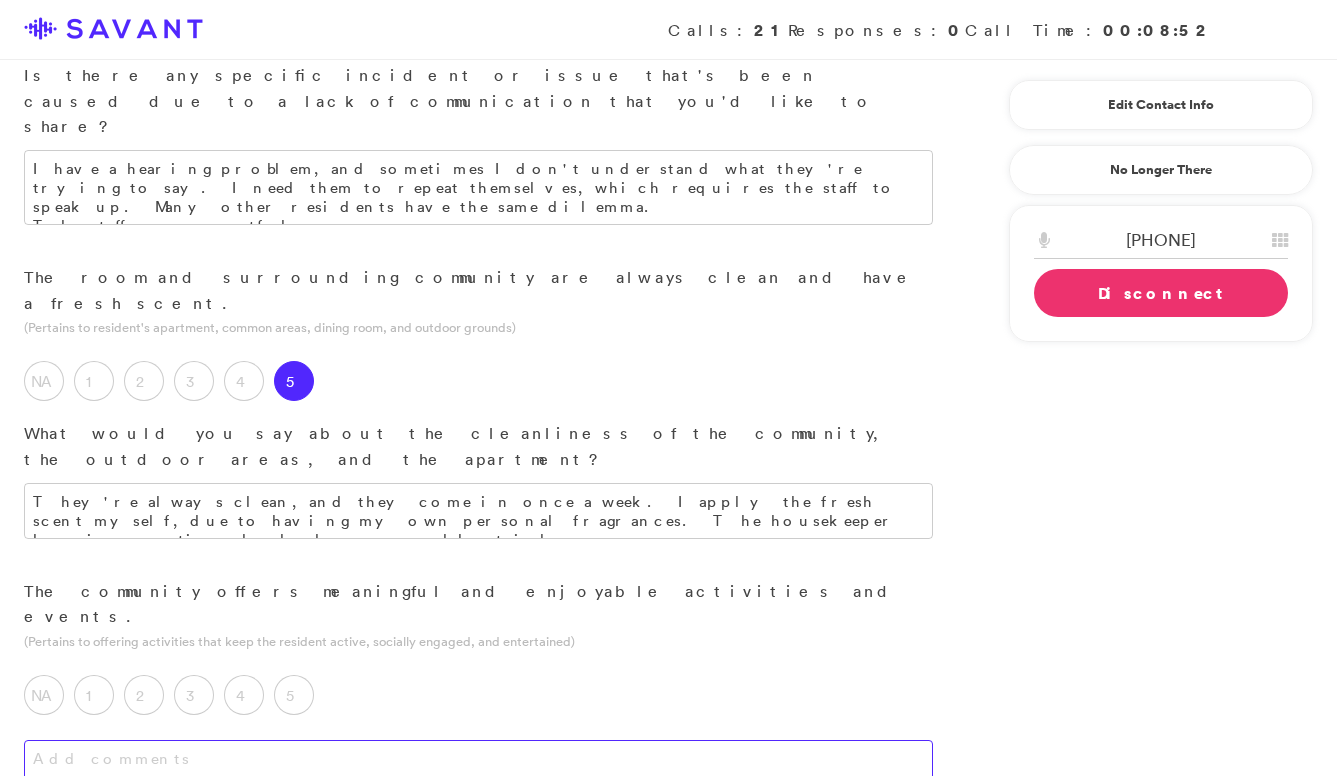 click at bounding box center [478, 760] 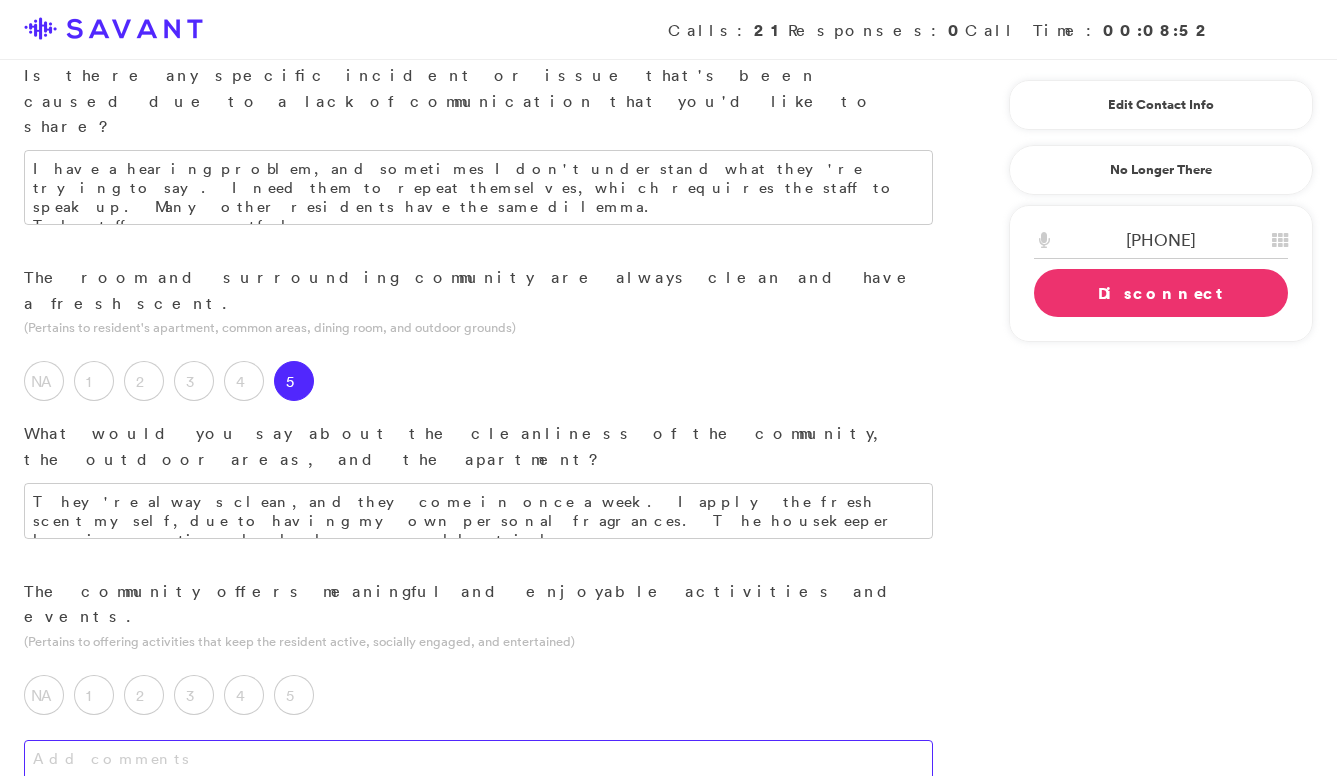 click at bounding box center [478, 760] 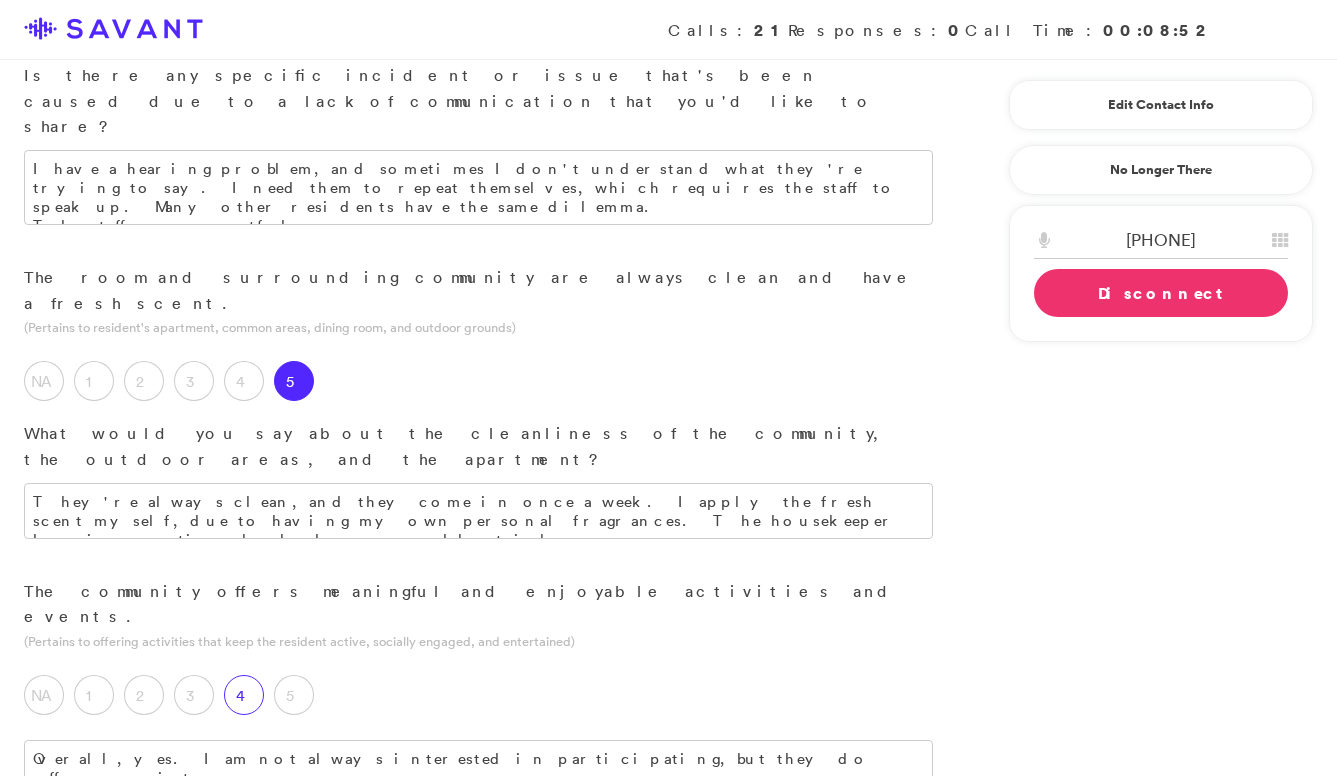 click on "4" at bounding box center [244, 695] 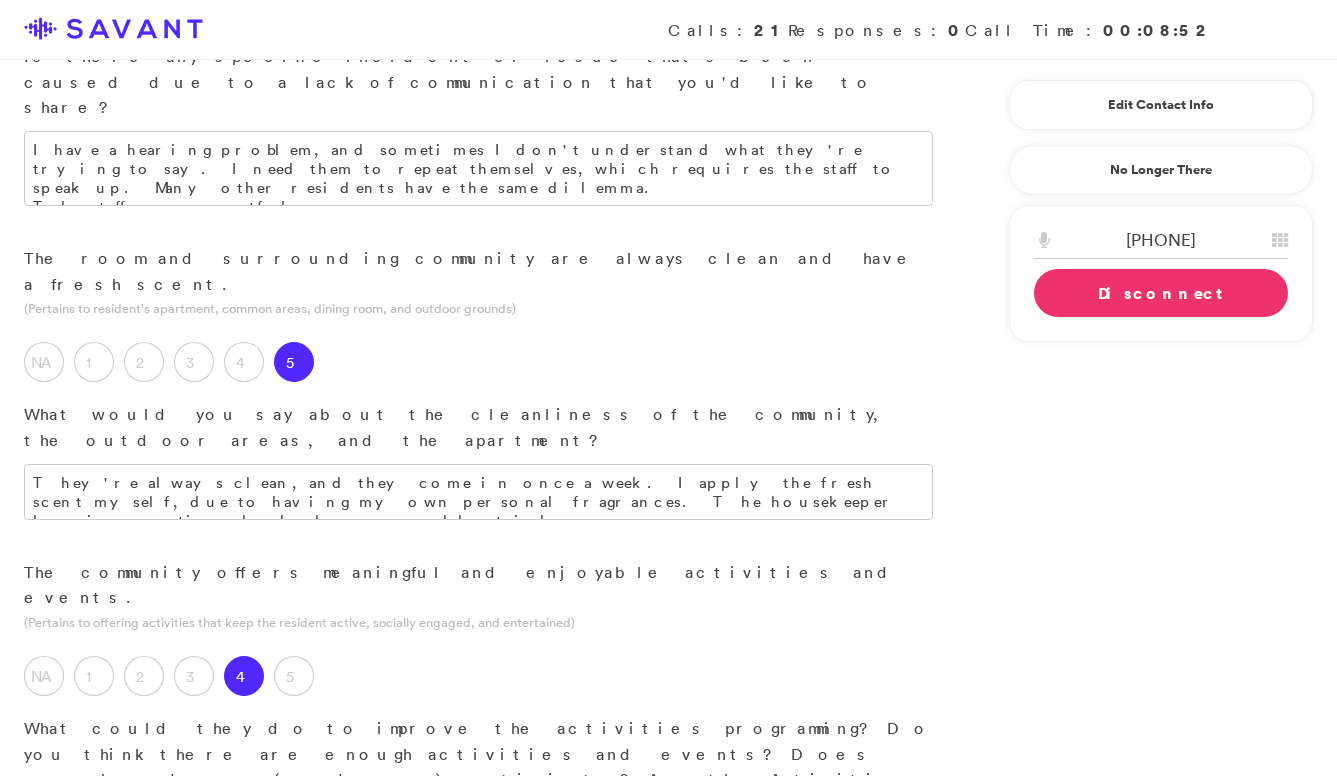 scroll, scrollTop: 973, scrollLeft: 0, axis: vertical 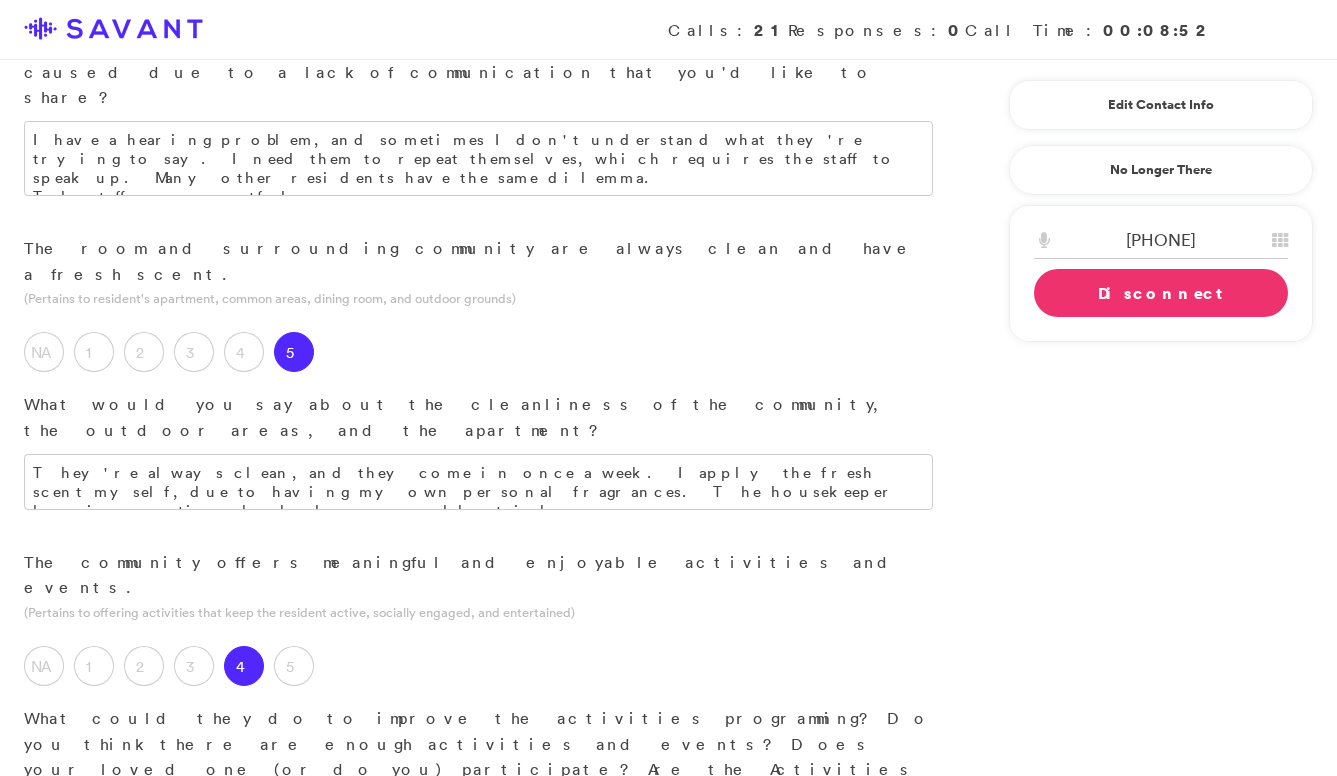 click on "Overall, yes. I am not always interested in participating, but they do offer a variety." at bounding box center [478, 915] 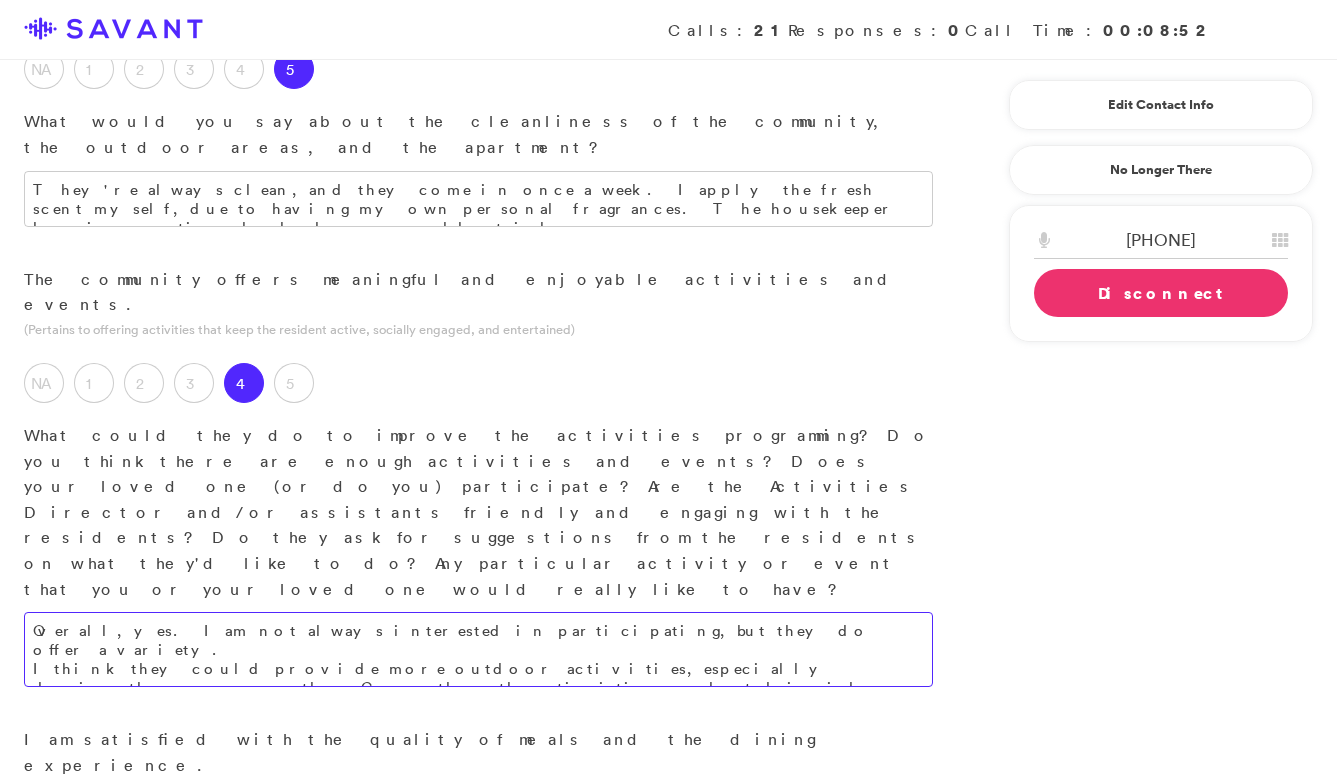 scroll, scrollTop: 1257, scrollLeft: 0, axis: vertical 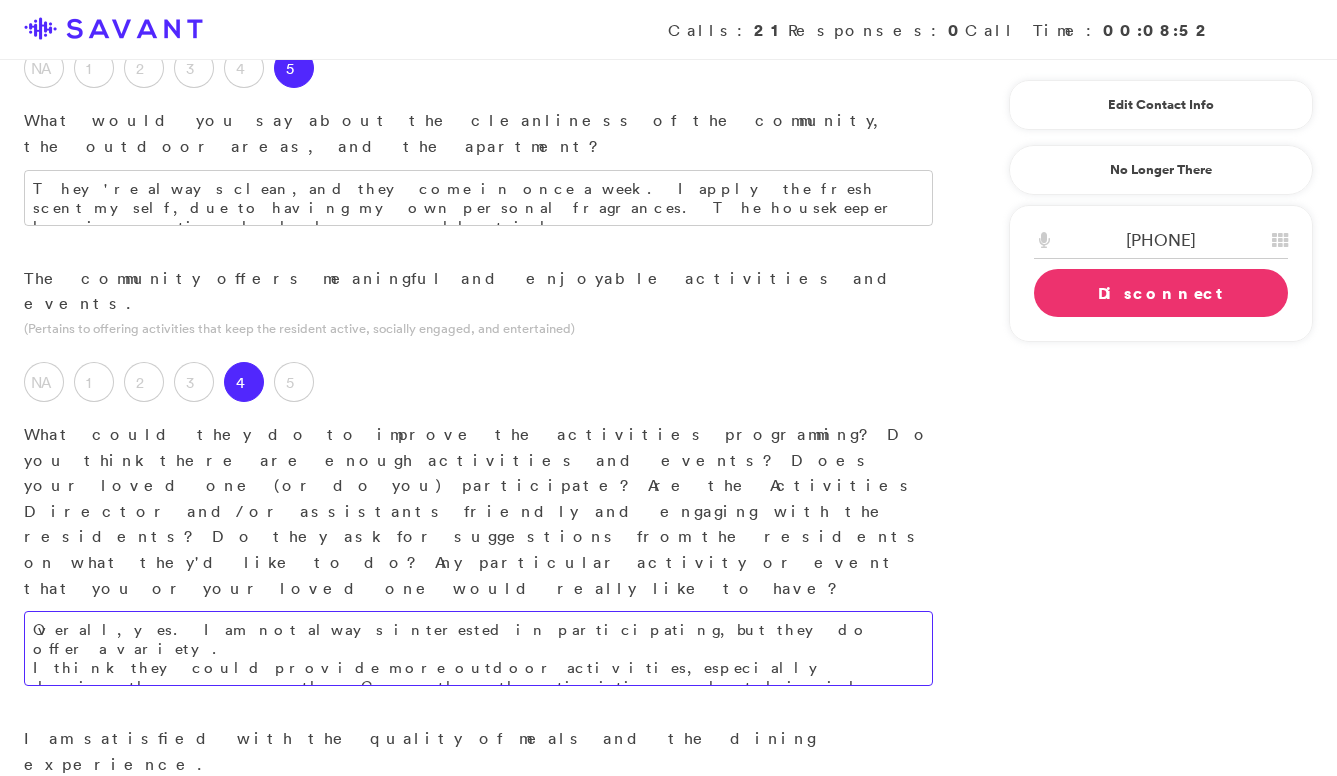 type on "Overall, yes. I am not always interested in participating, but they do offer a variety.
I think they could provide more outdoor activities, especially during the summer months. Currently, the activities are hosted inside, despite the warmer temperatures; they don't take advantage of the nice weather." 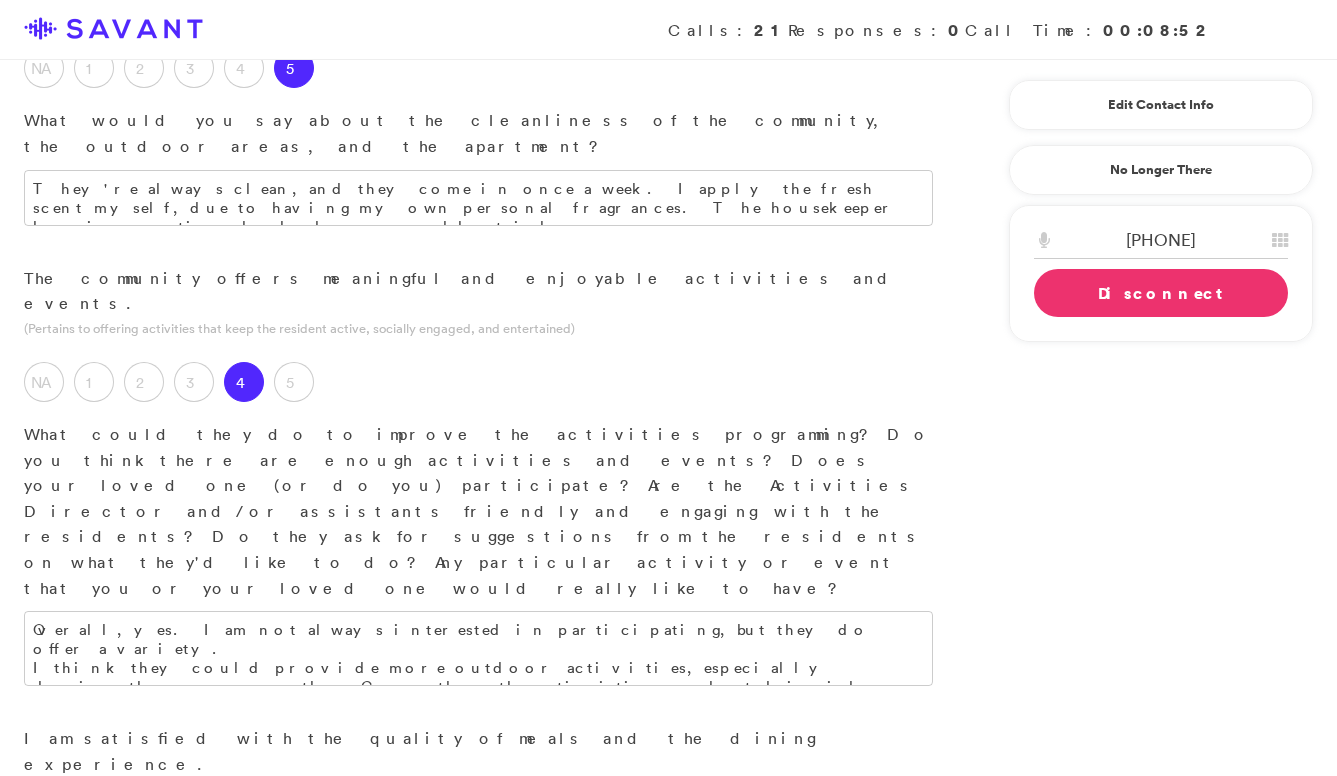click at bounding box center [478, 908] 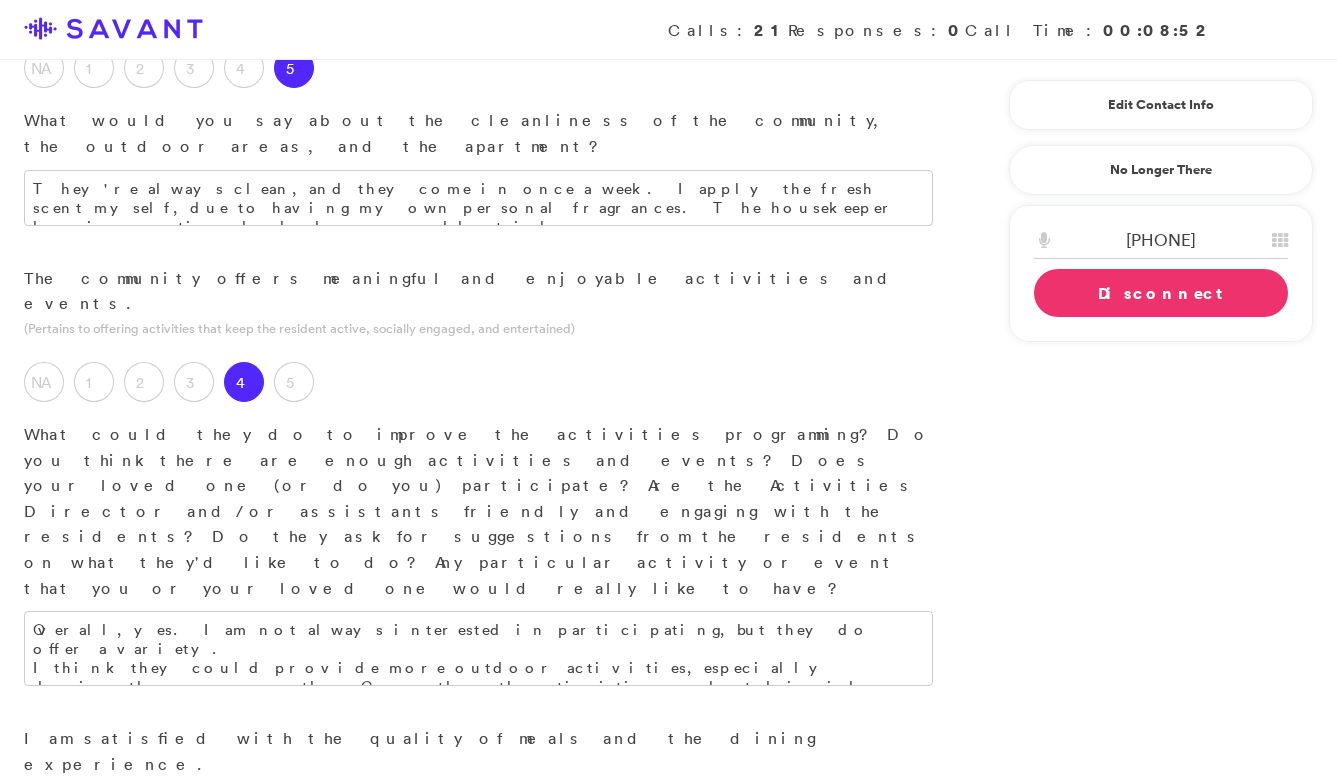 click on "4" at bounding box center (244, 843) 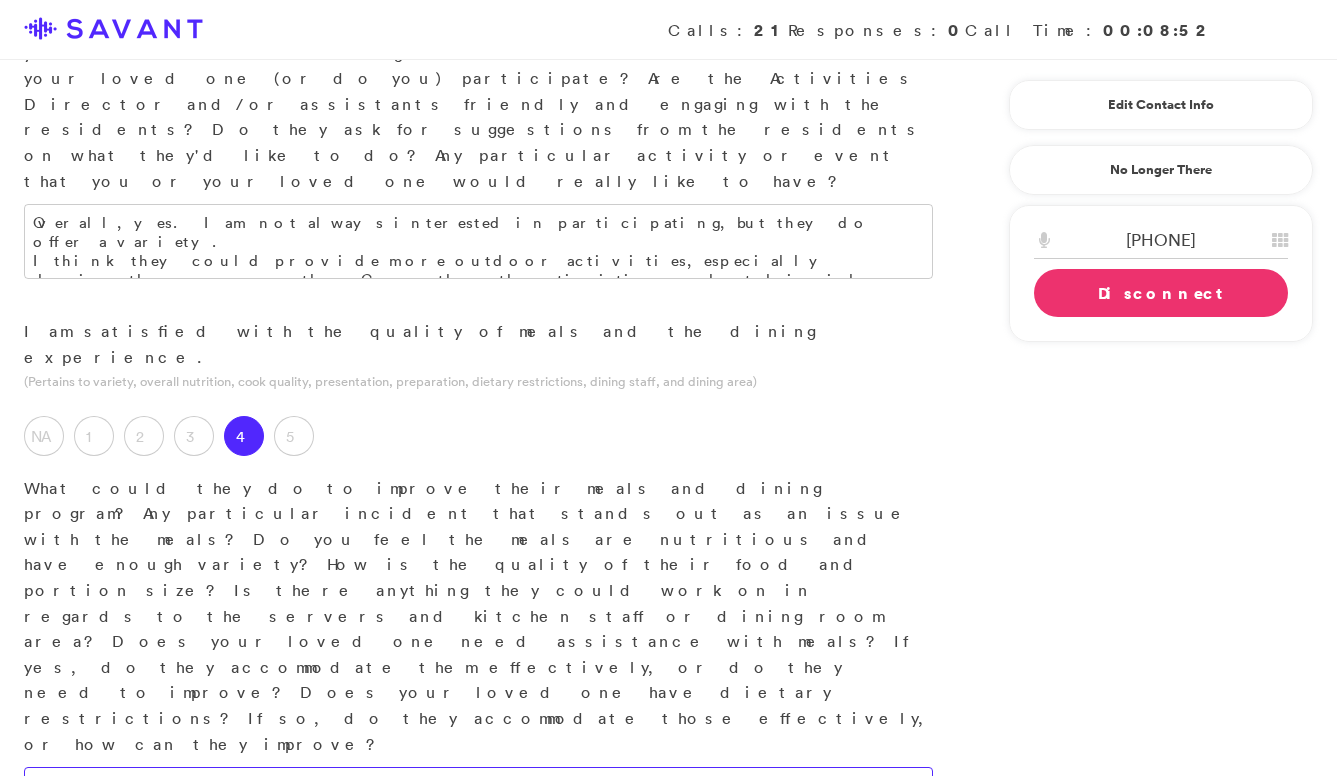 scroll, scrollTop: 1677, scrollLeft: 0, axis: vertical 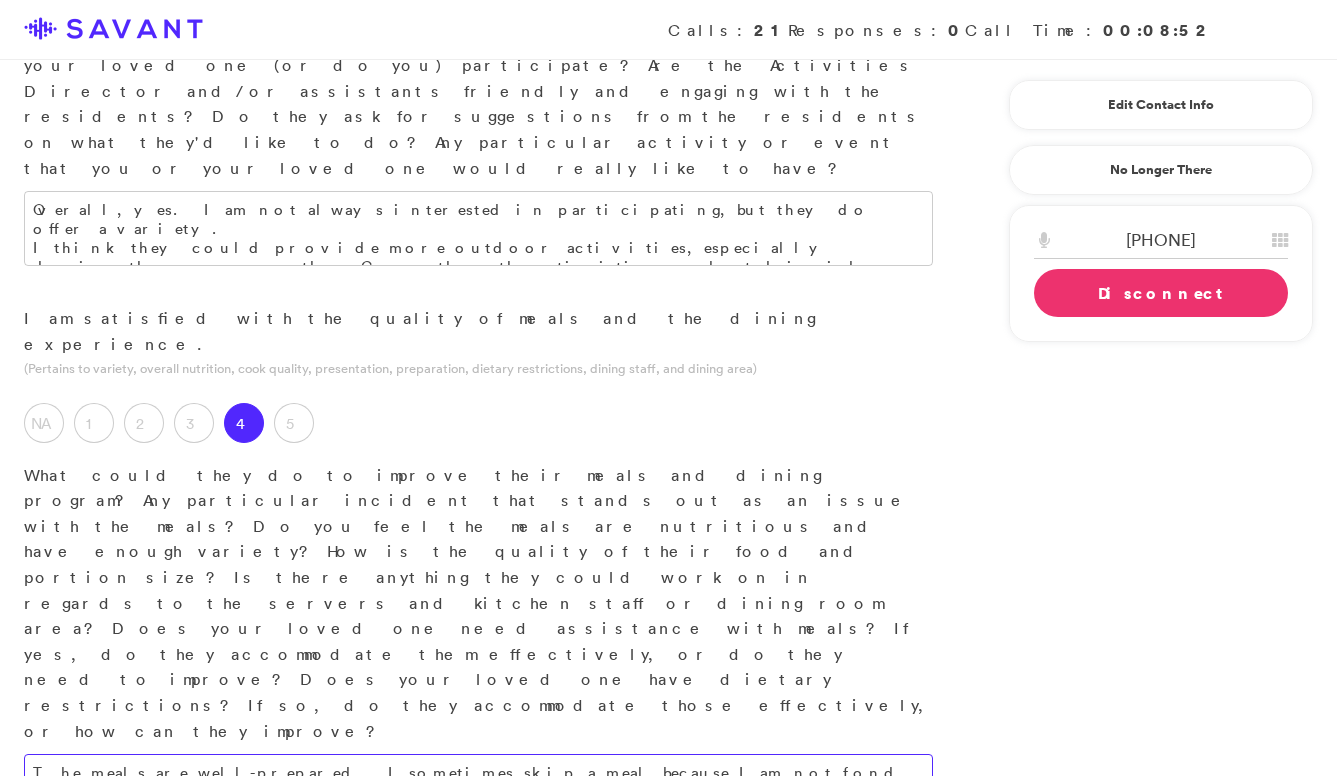 type on "The meals are well-prepared. I sometimes skip a meal because I am not fond of what is offered on the menu." 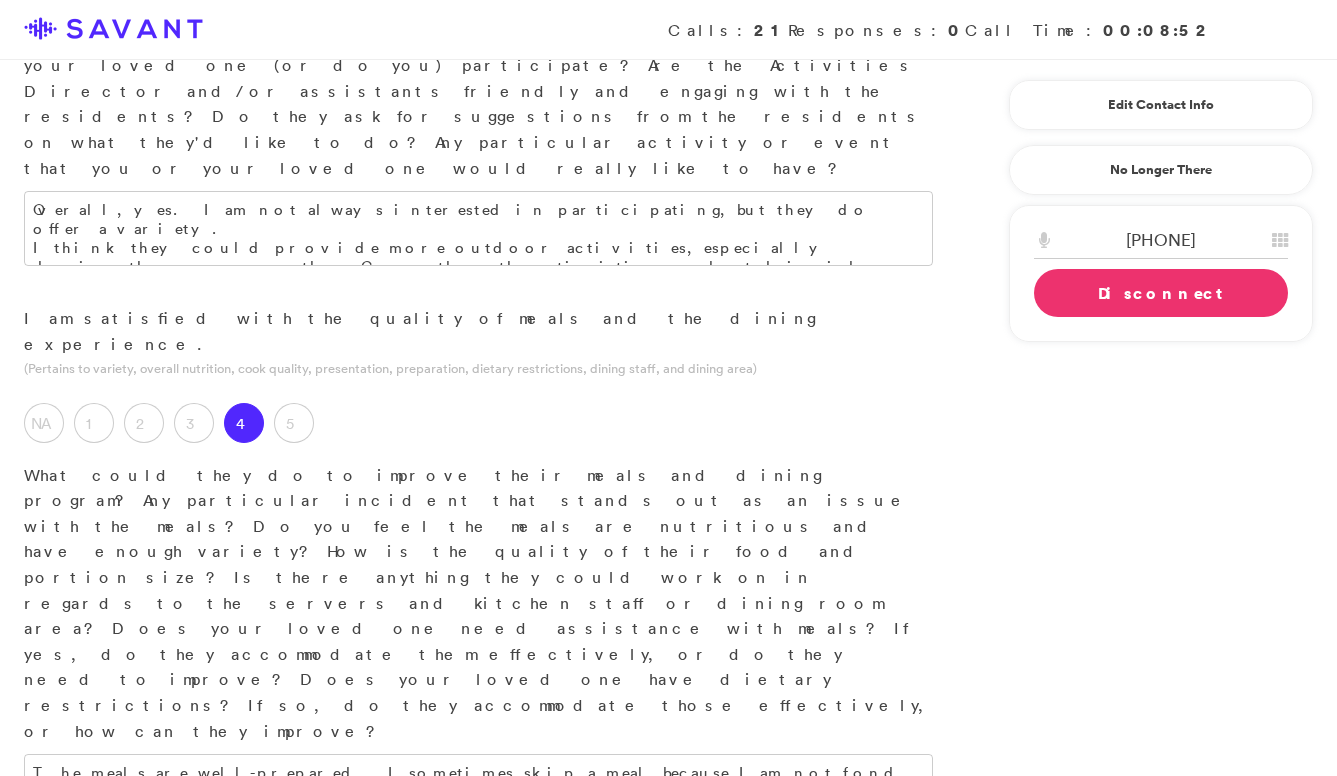 click on "5" at bounding box center (294, 963) 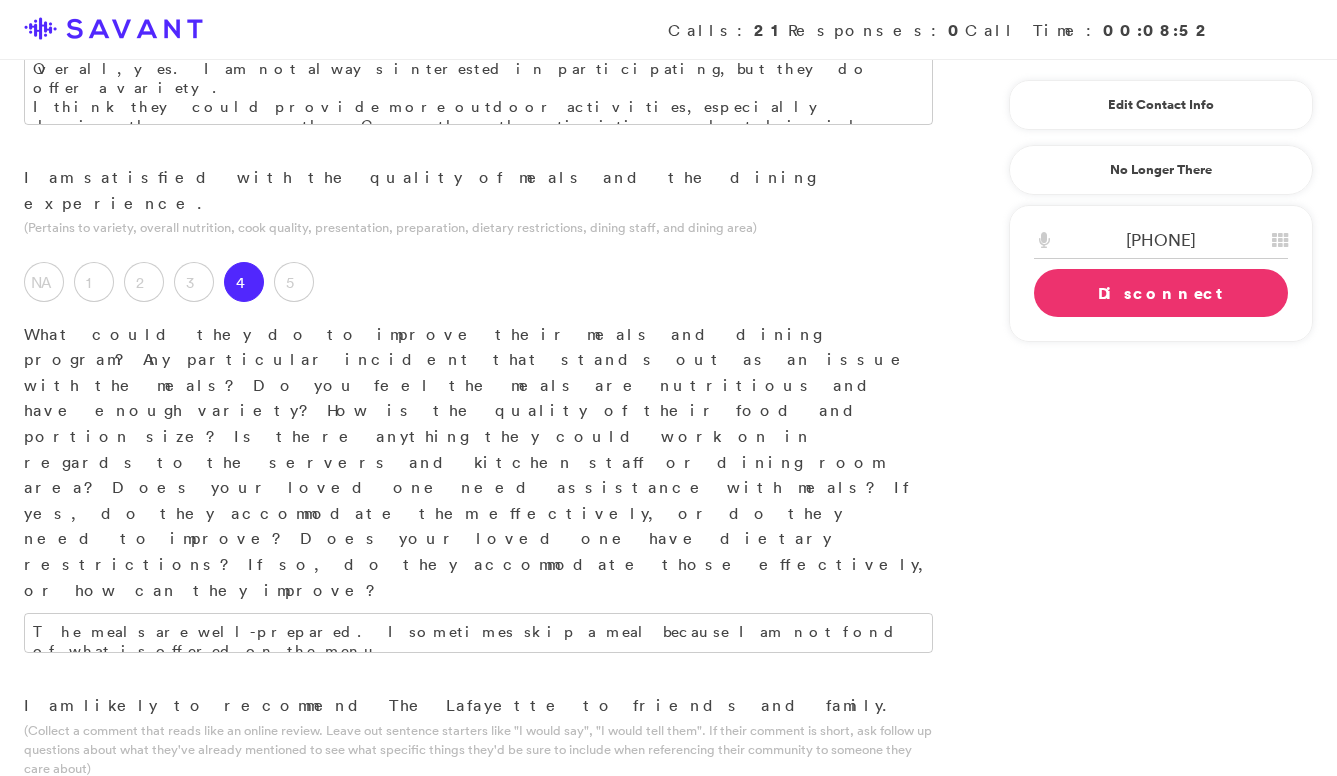 scroll, scrollTop: 1831, scrollLeft: 0, axis: vertical 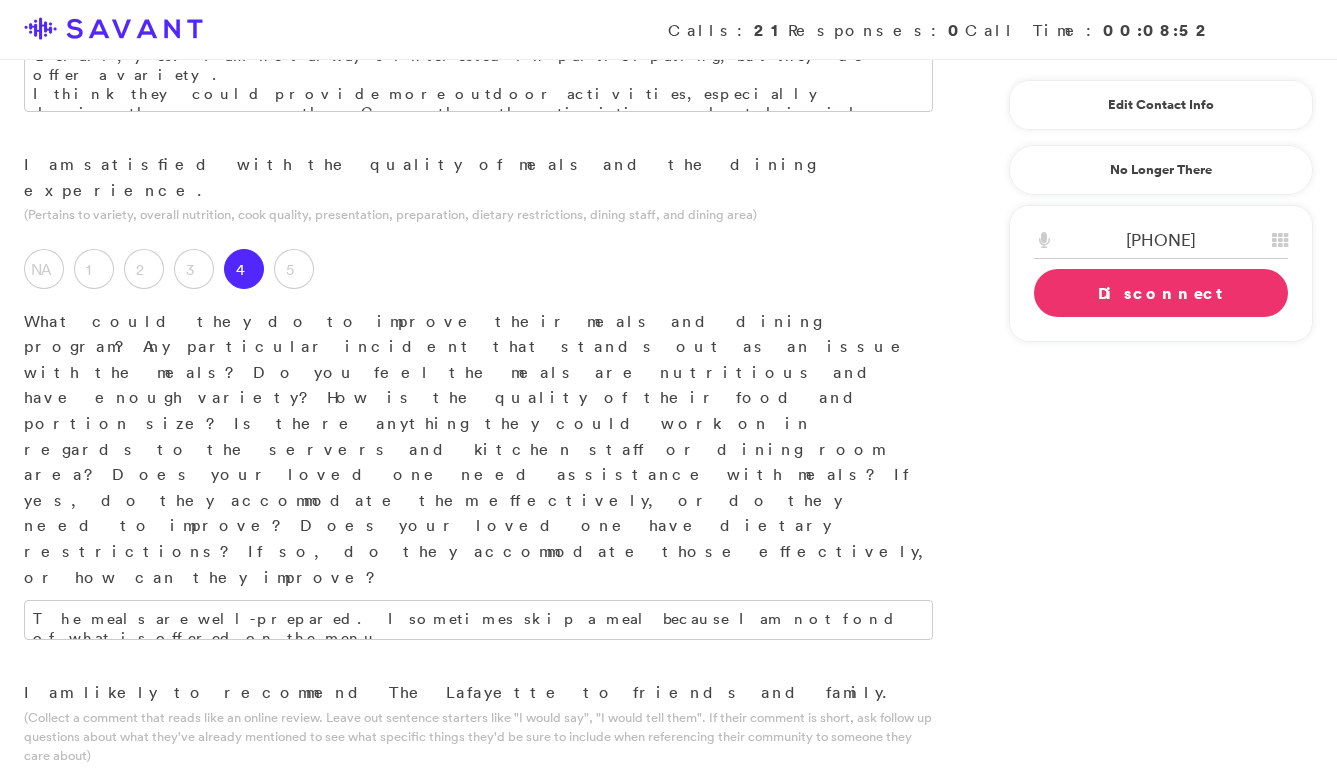 type on "It's a nice setting." 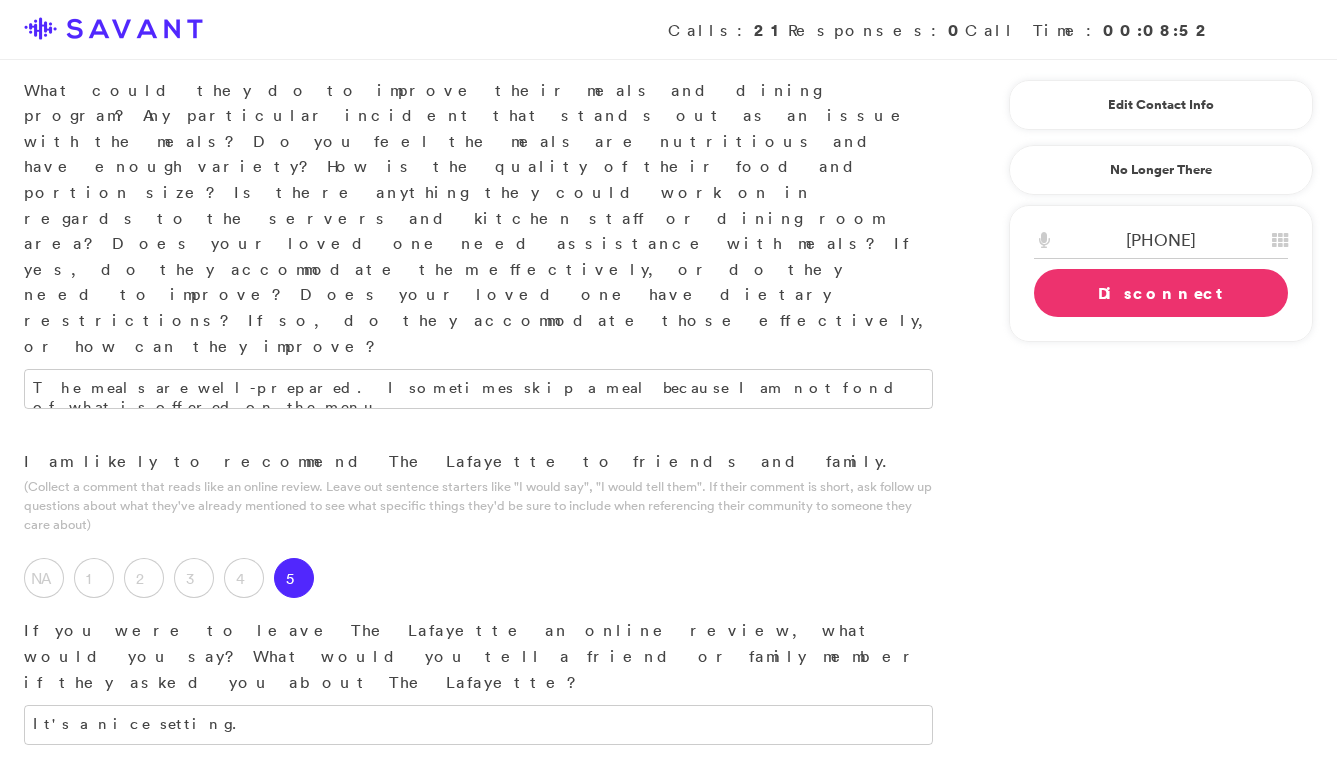 scroll, scrollTop: 2051, scrollLeft: 0, axis: vertical 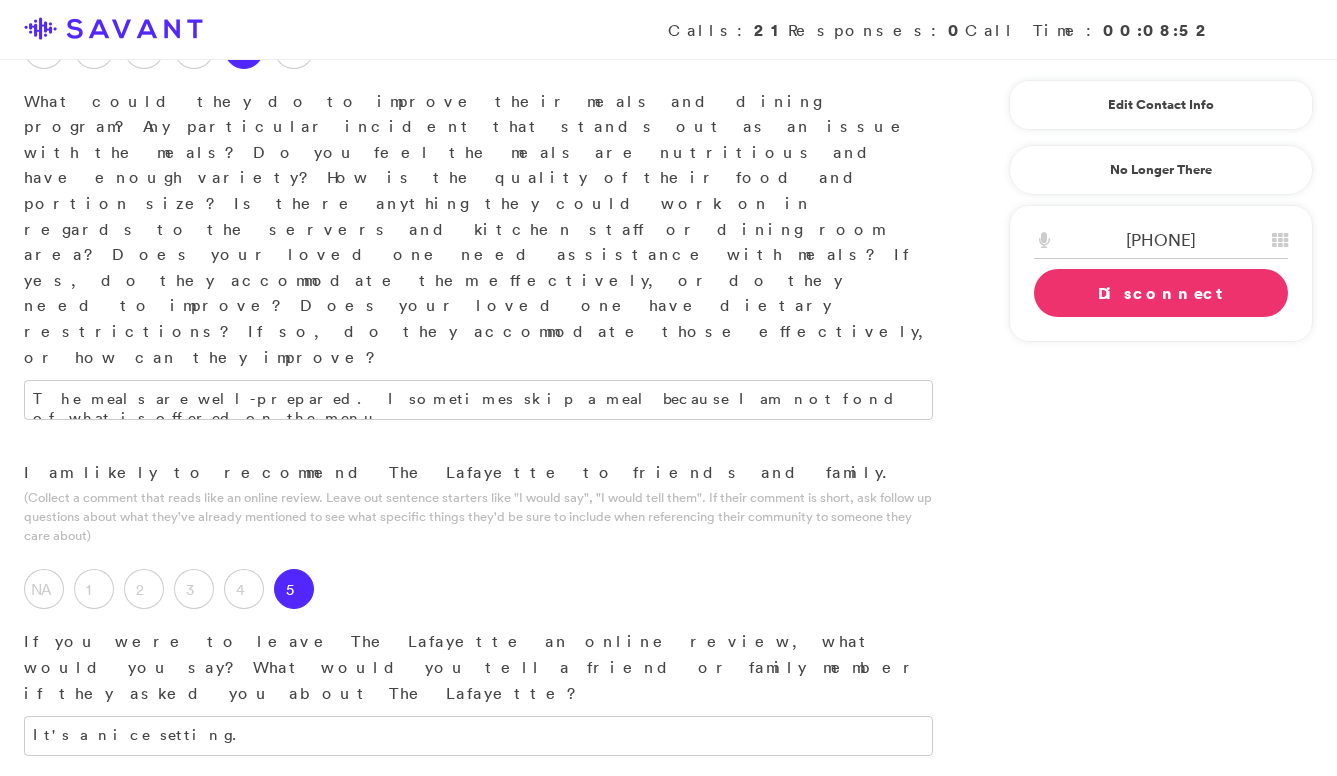 click on "The attention of the staff to my needs and requests." at bounding box center (478, 869) 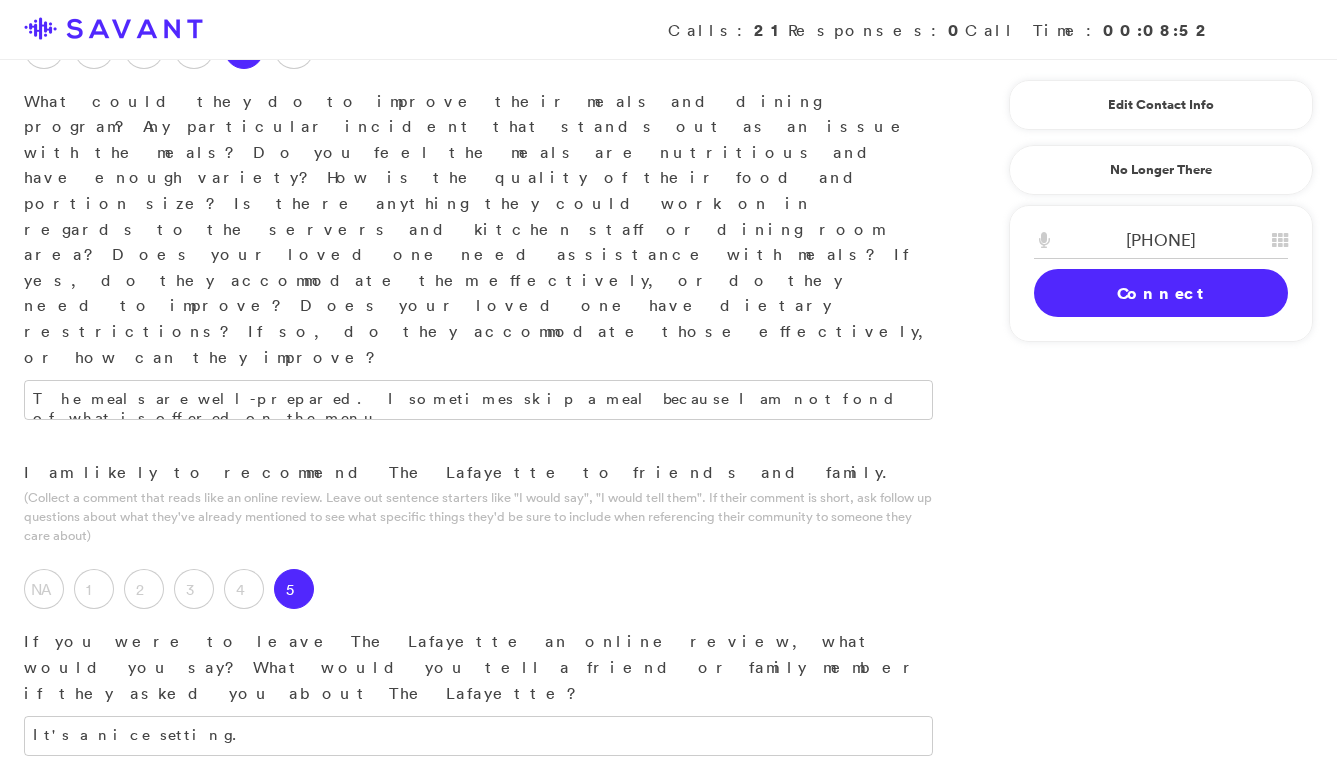 click on "Submit & Next" at bounding box center [150, 1443] 